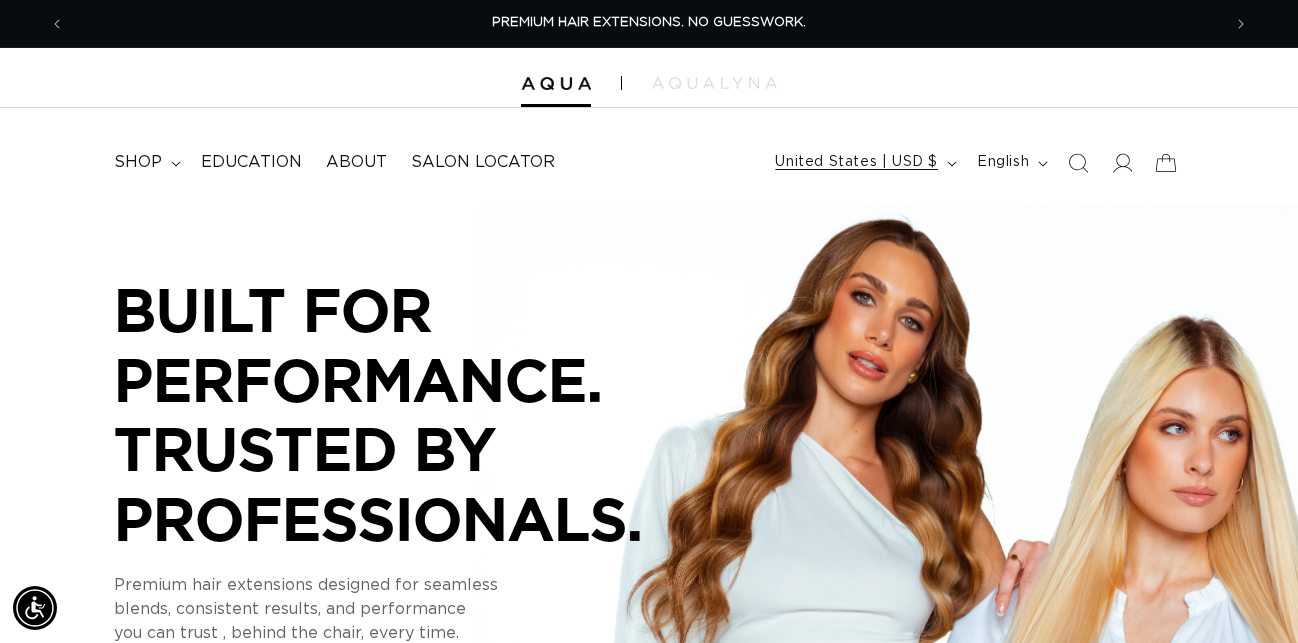 scroll, scrollTop: 0, scrollLeft: 0, axis: both 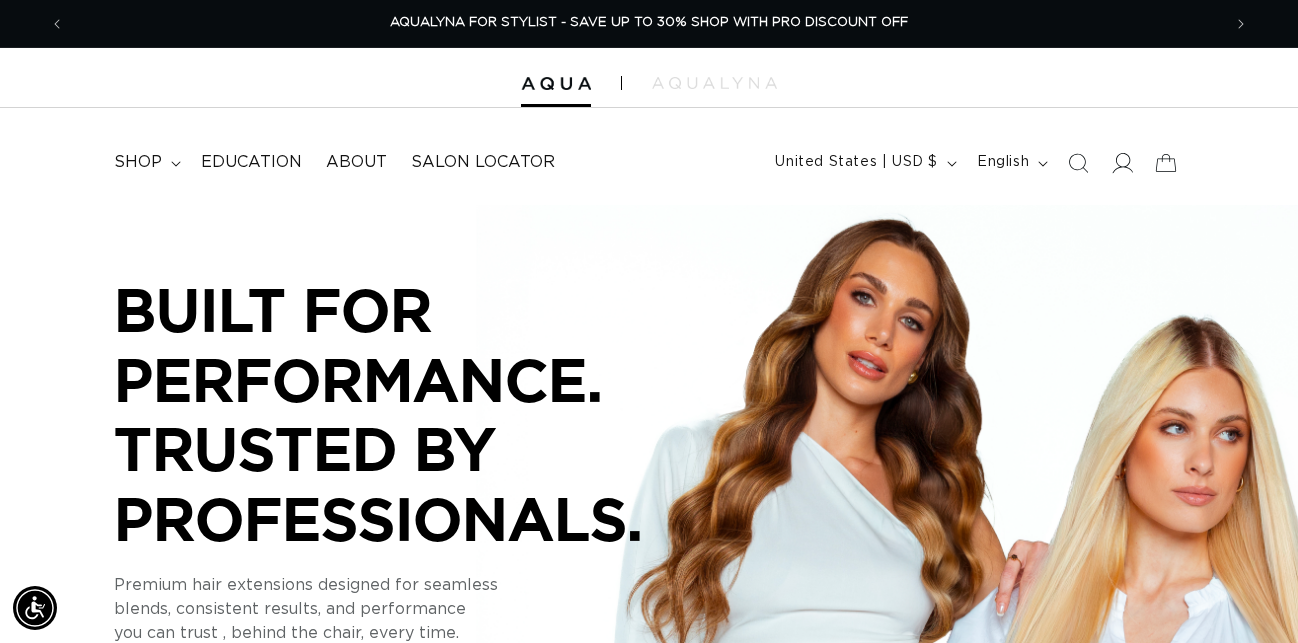 click 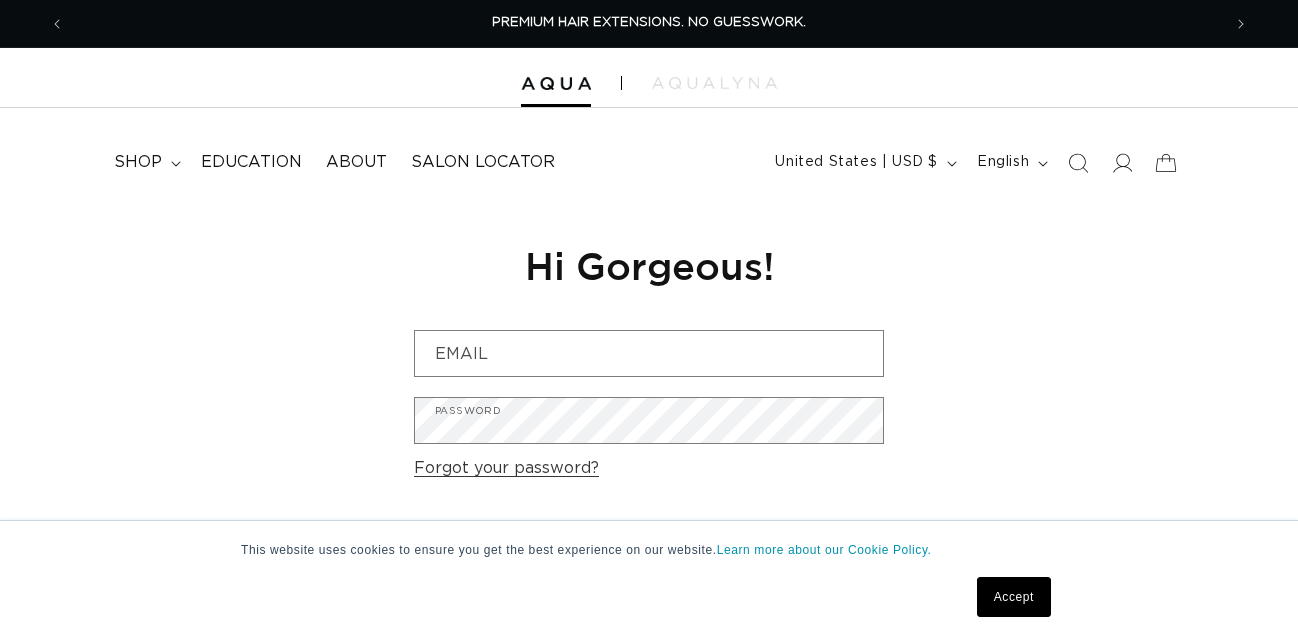 click on "Are you a Salon Professional? Request a PRO Account" at bounding box center (649, 603) 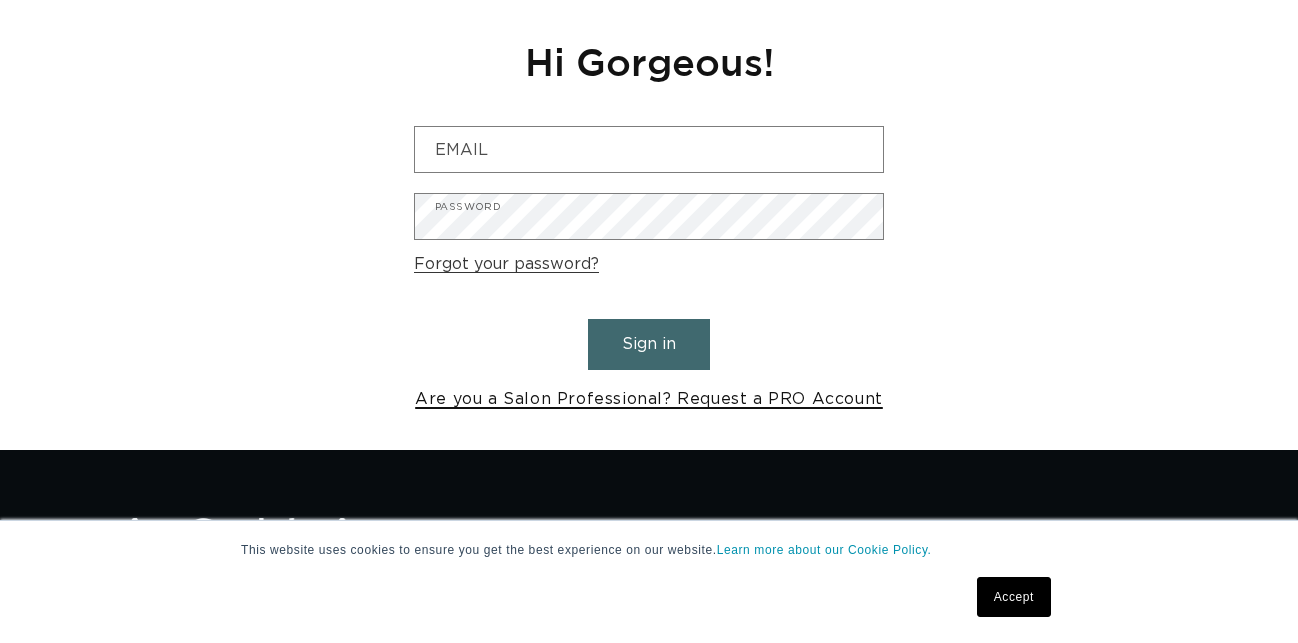 scroll, scrollTop: 204, scrollLeft: 0, axis: vertical 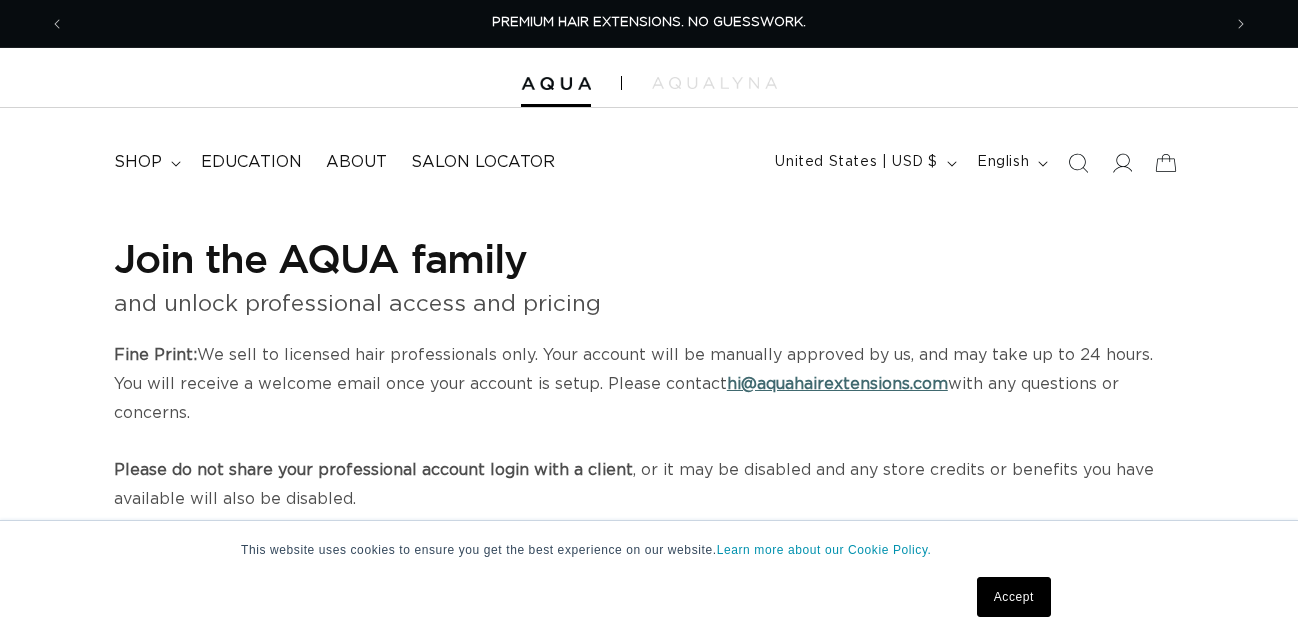 select on "US" 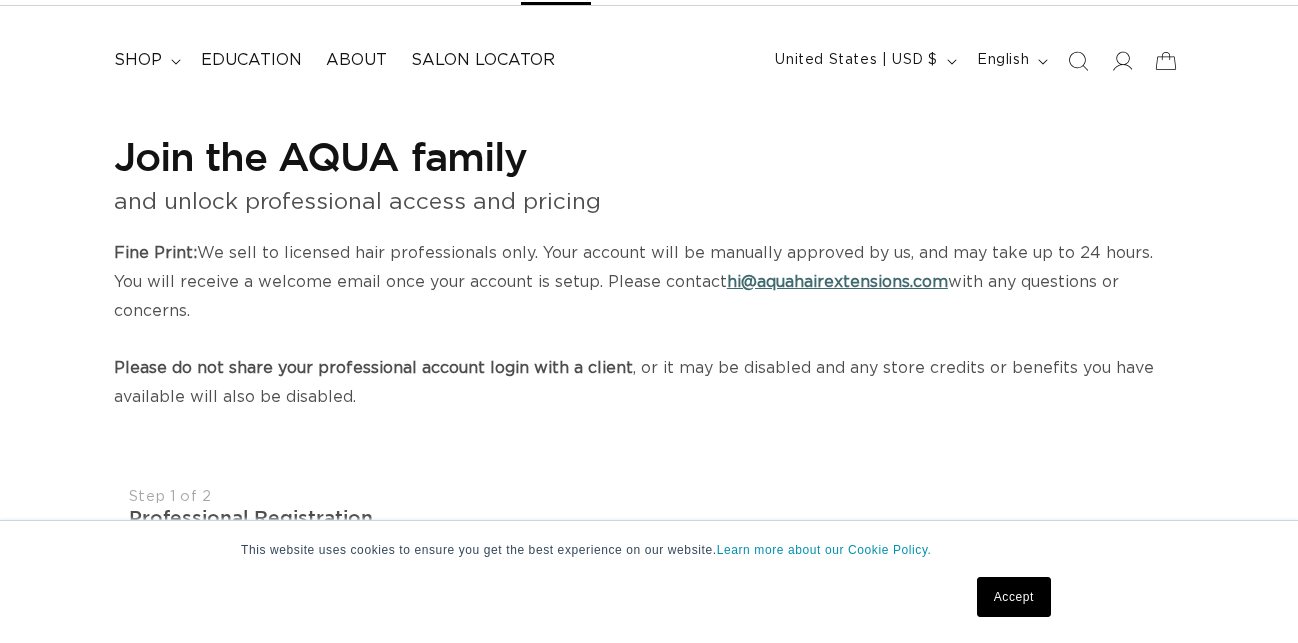 scroll, scrollTop: 306, scrollLeft: 0, axis: vertical 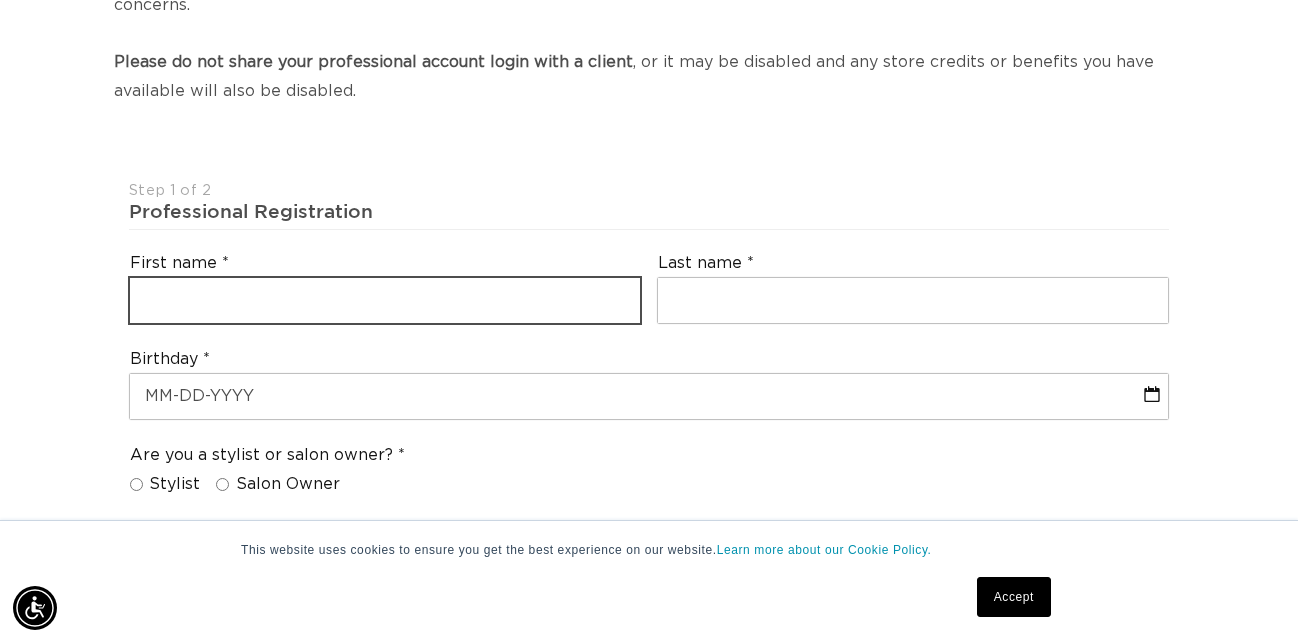 click at bounding box center (385, 300) 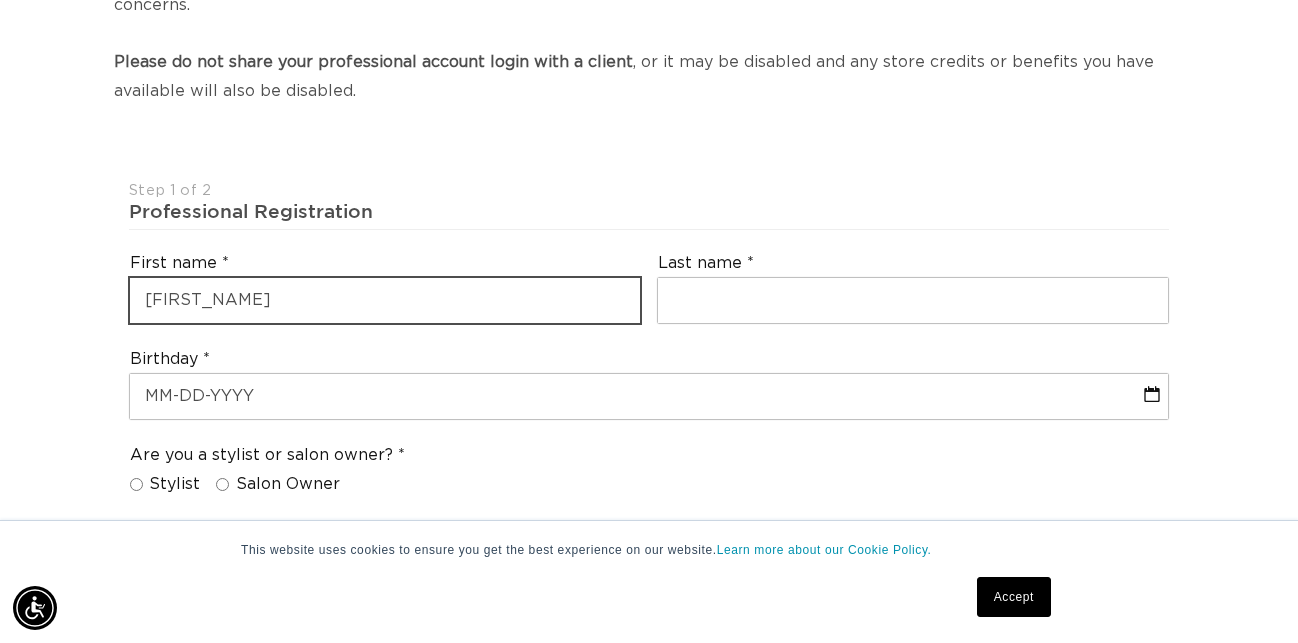 type on "MaKinzey" 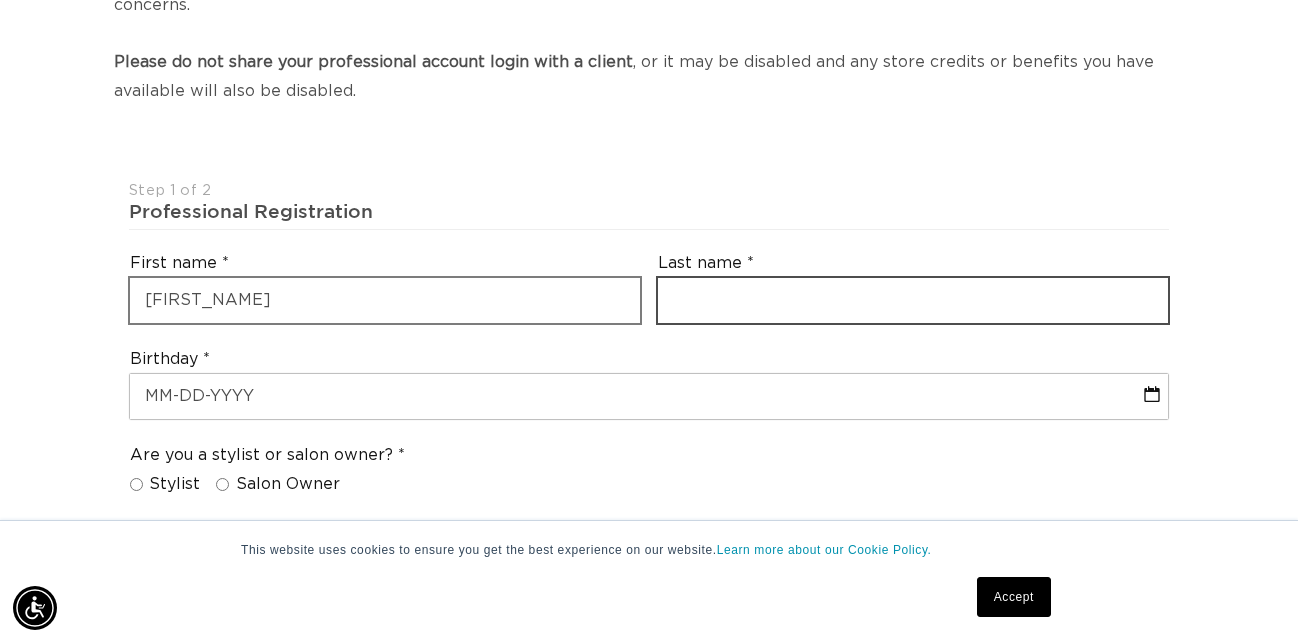 scroll, scrollTop: 0, scrollLeft: 1156, axis: horizontal 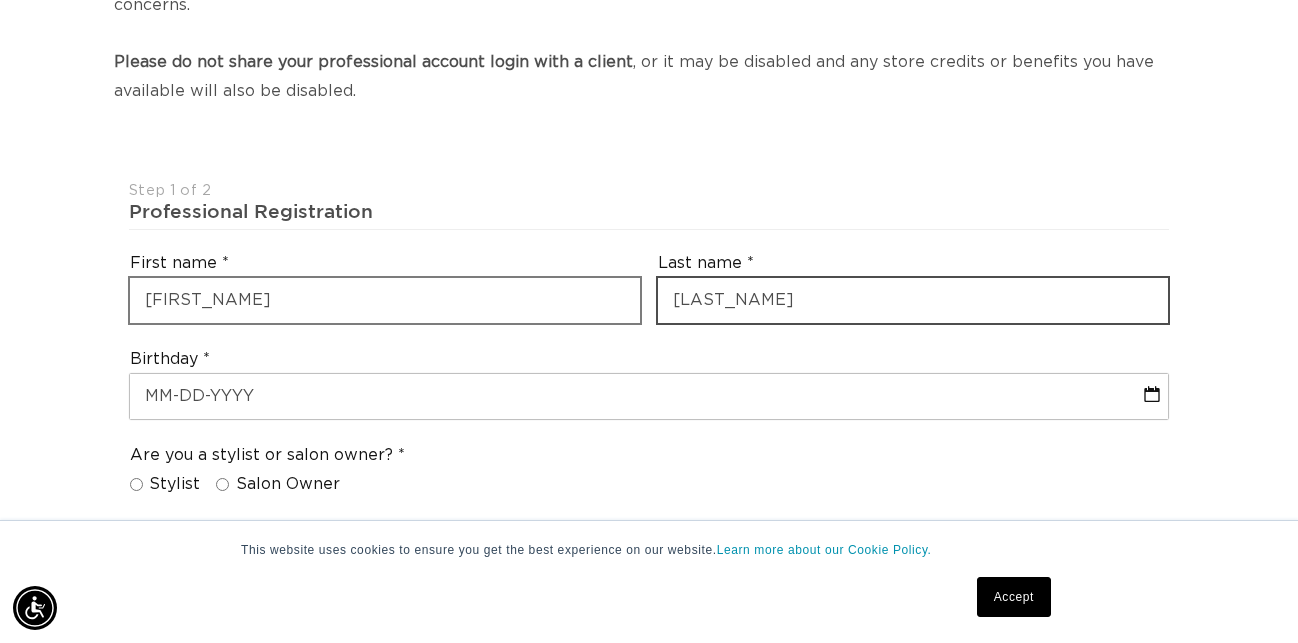 type on "Elsebough" 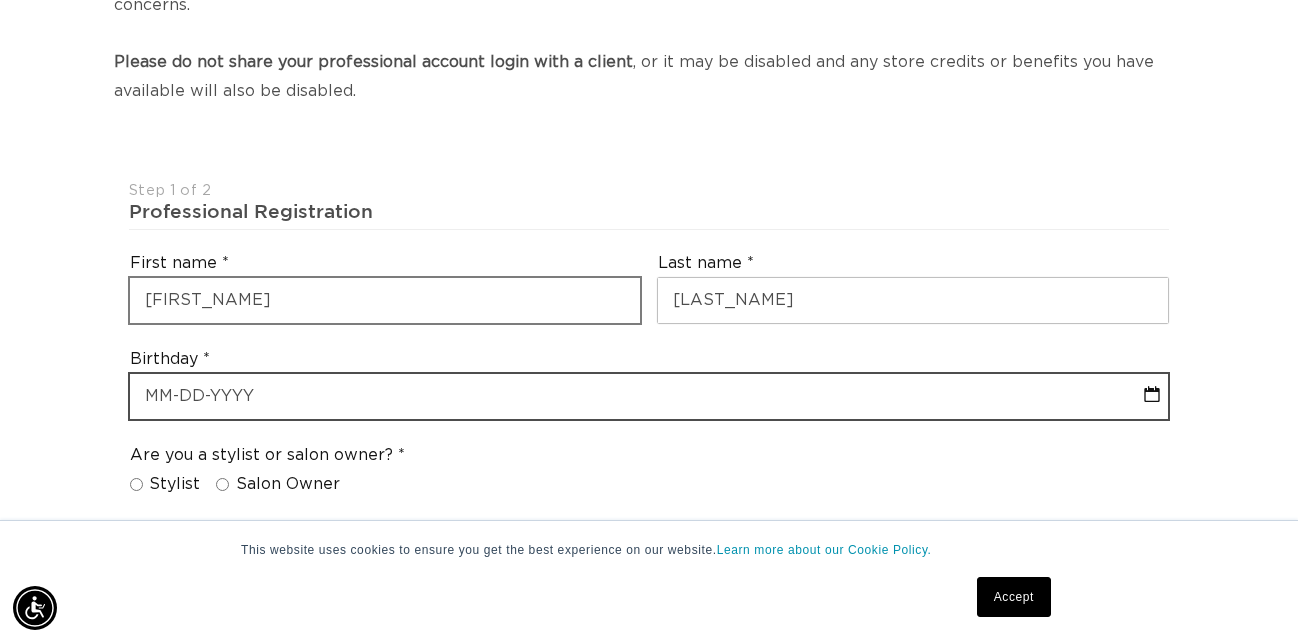 select on "7" 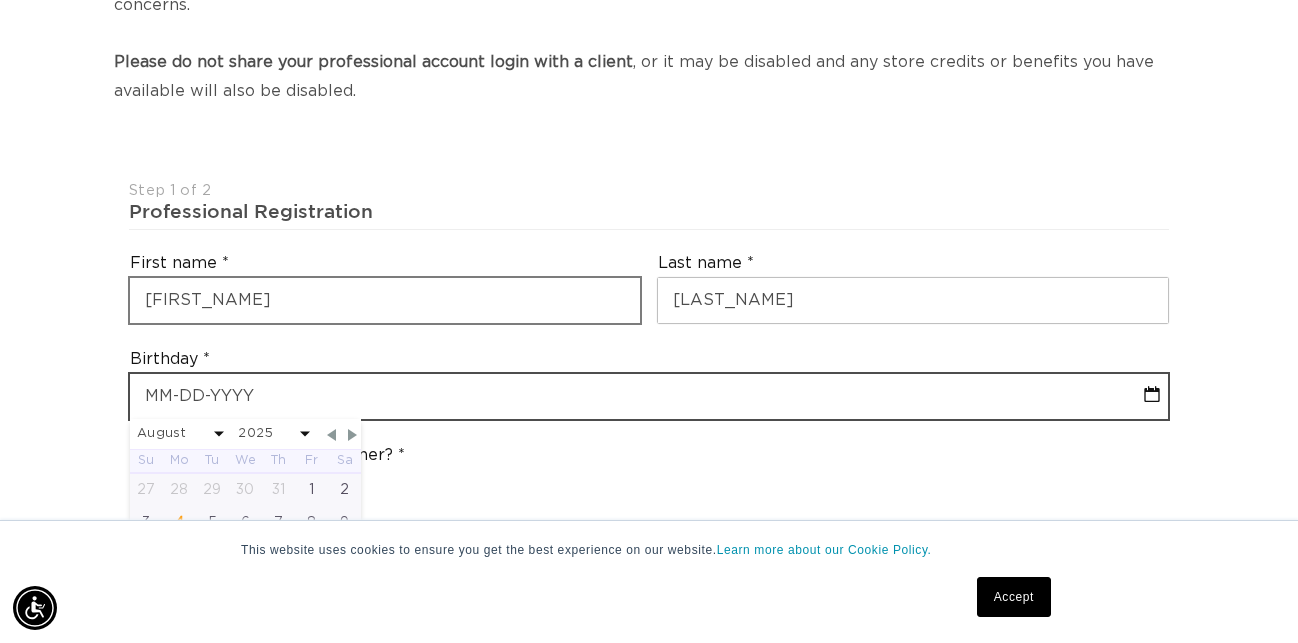 scroll, scrollTop: 0, scrollLeft: 2312, axis: horizontal 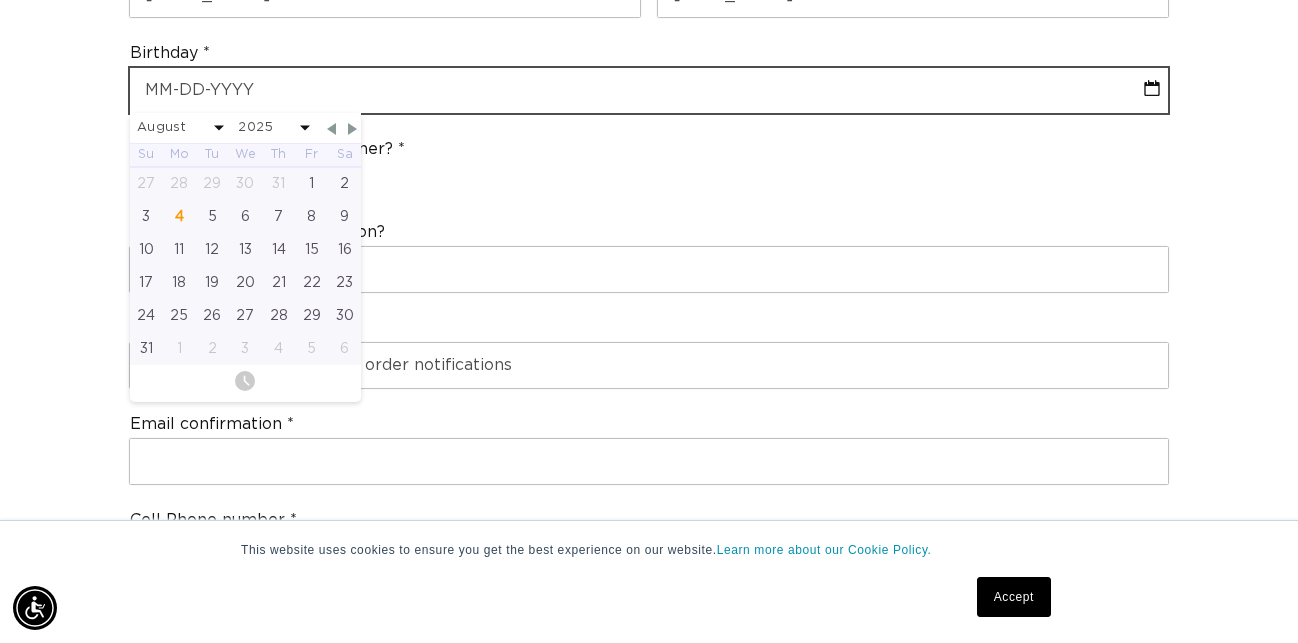 type on "0" 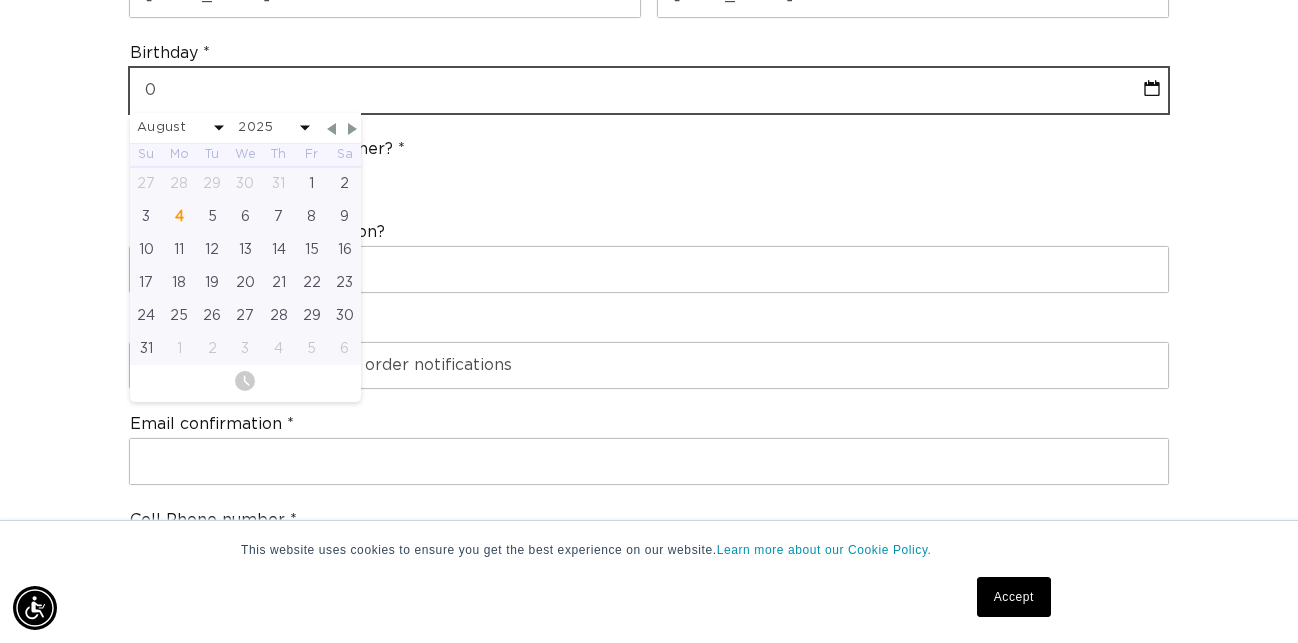 select on "7" 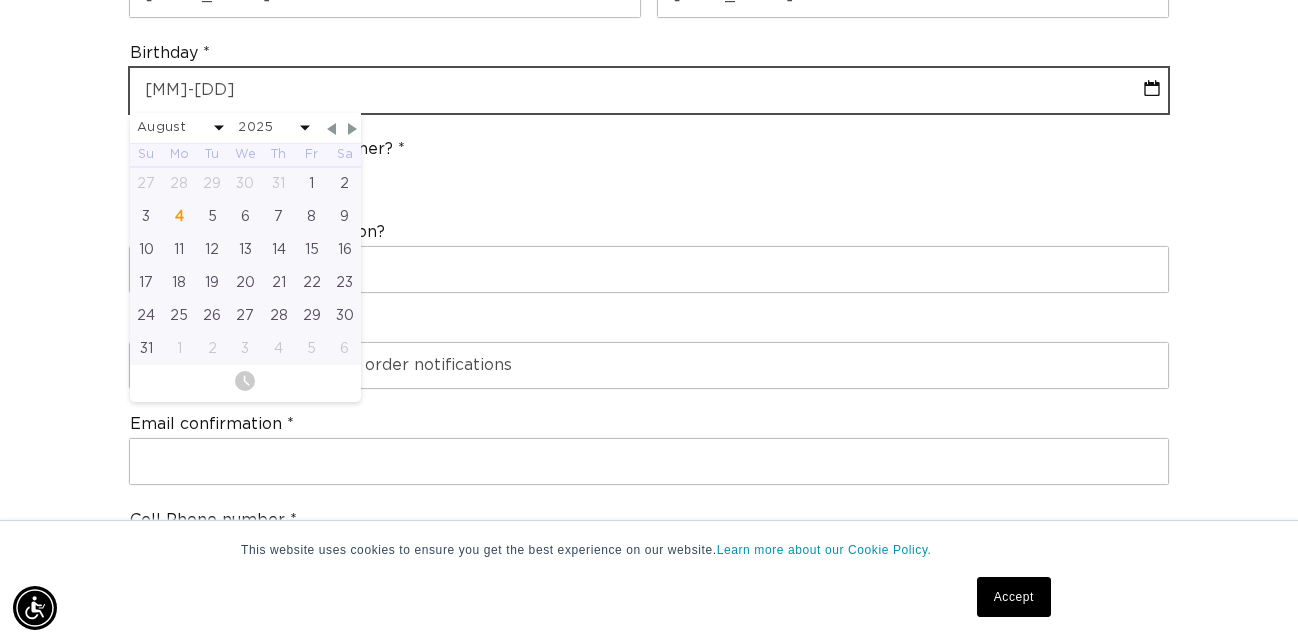 type on "04-2" 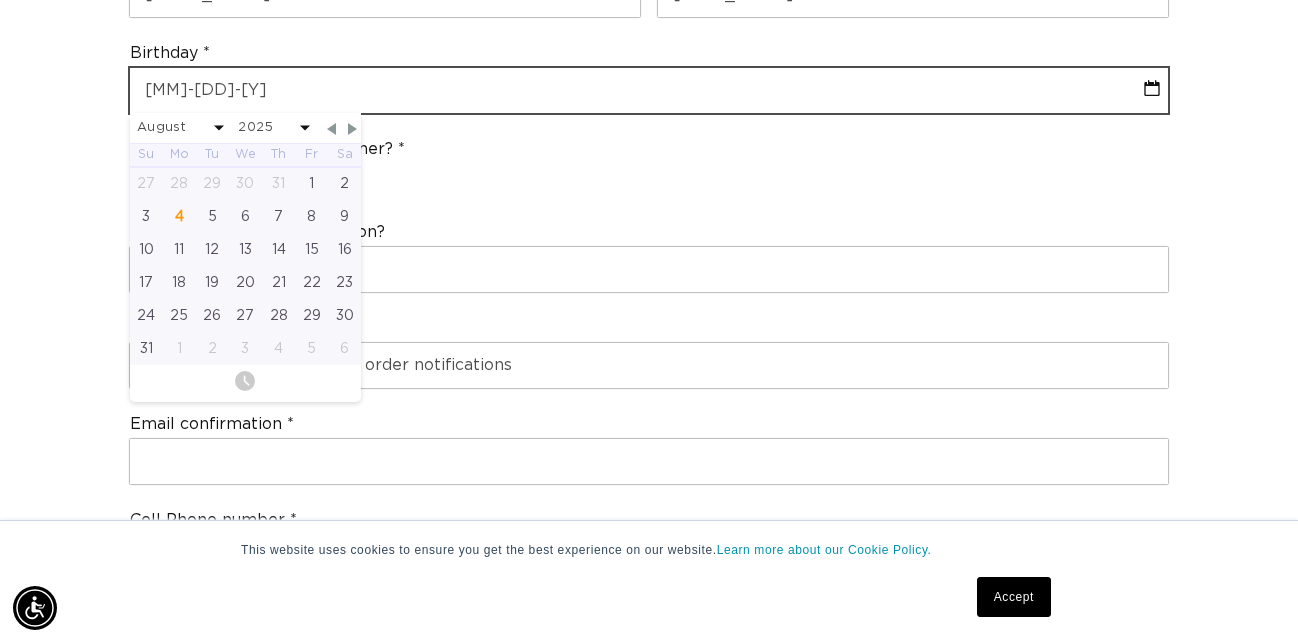 select on "7" 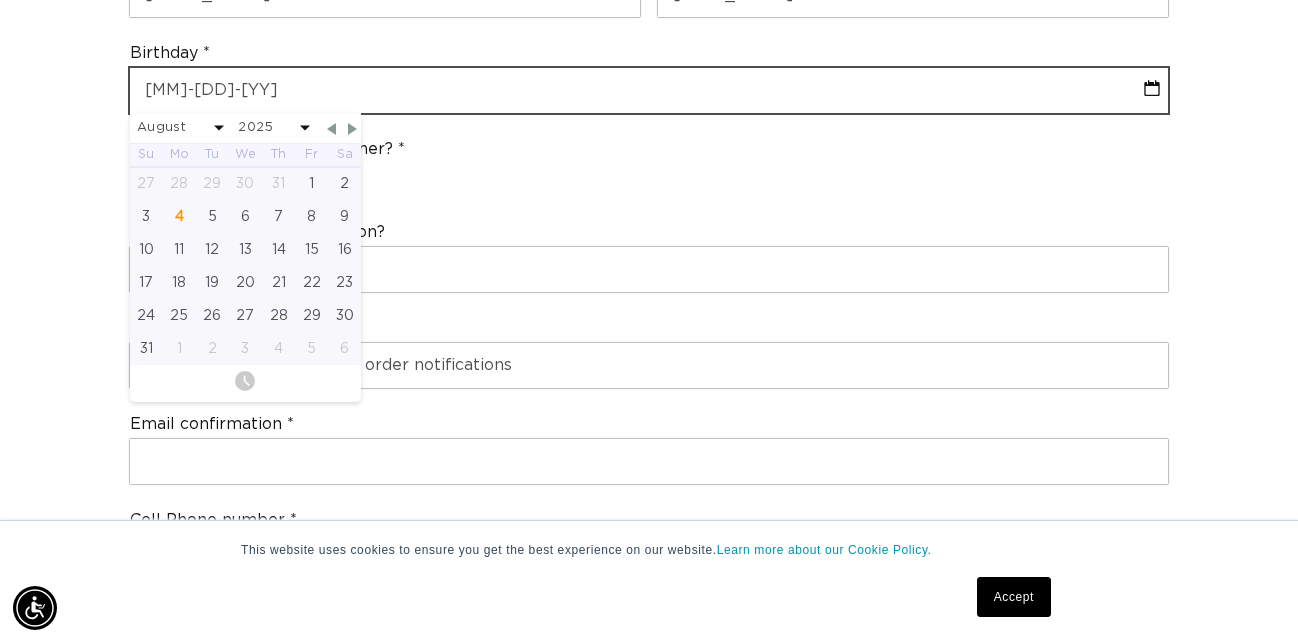 type on "04-28-1994" 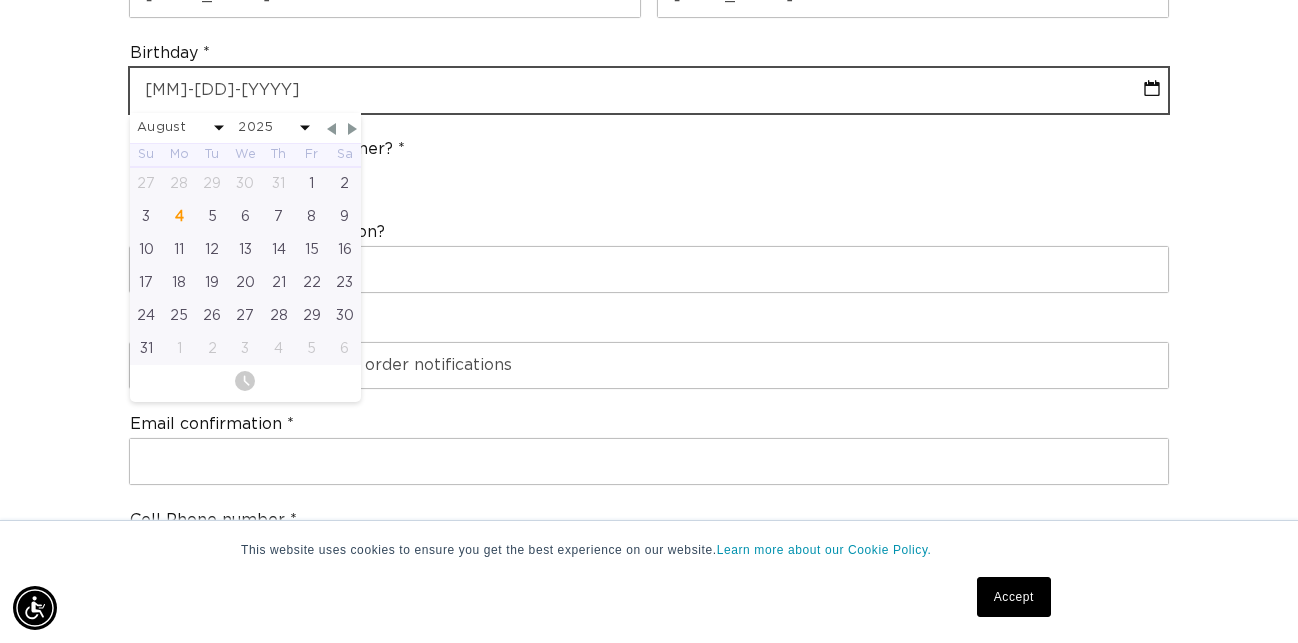 select on "3" 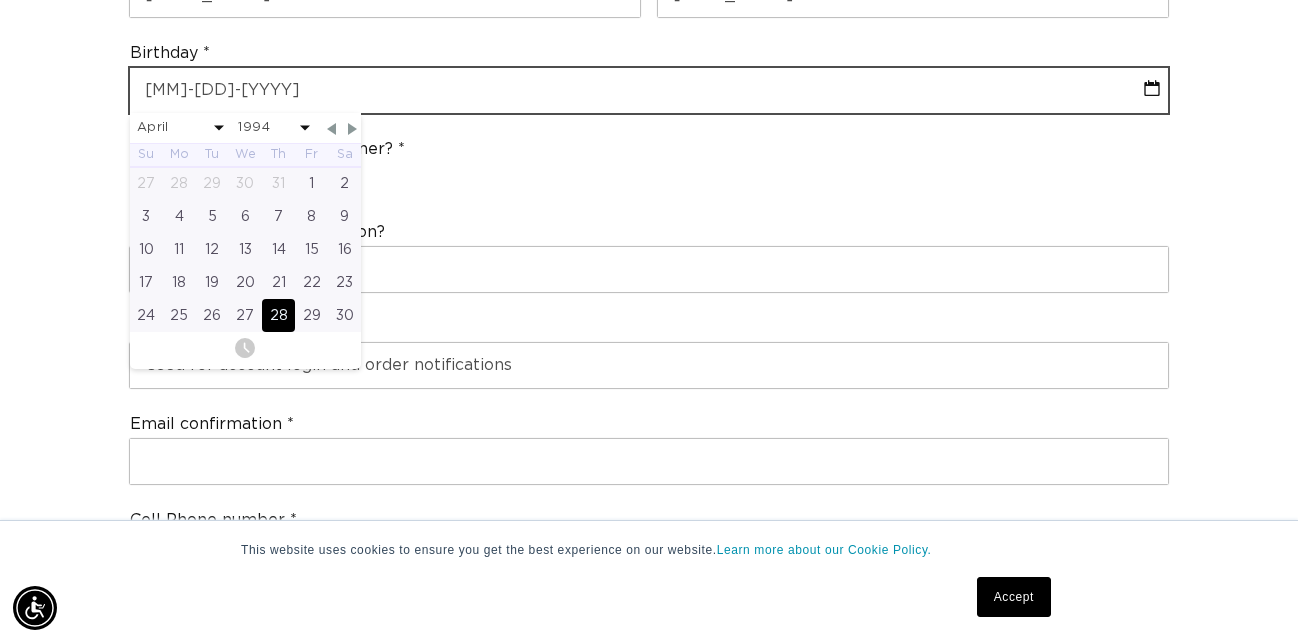 type on "04-28-1994" 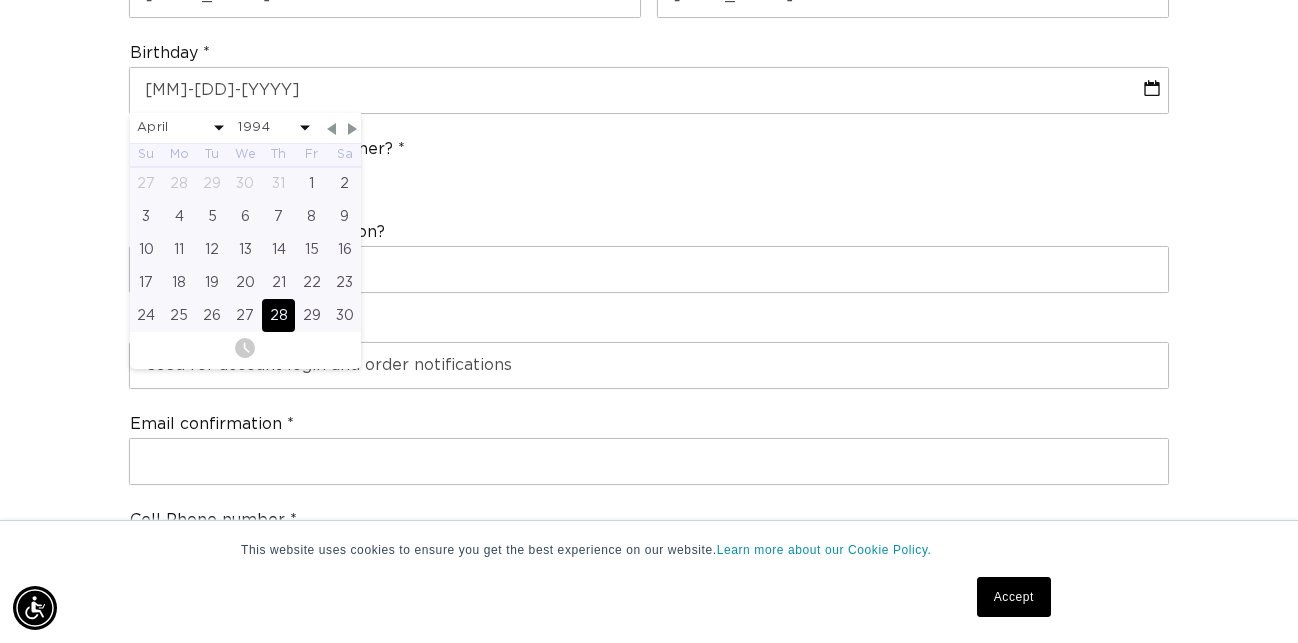 click on "Join the AQUA family
and unlock professional access and pricing
Fine Print:  We sell to licensed hair professionals only. Your account will be manually approved by us, and may take up to 24 hours.  You will receive a welcome email once your account is setup.
Please contact  hi@aquahairextensions.com  with any questions or concerns. Please do not share your professional account login with a client , or it may be disabled and any store credits or benefits you have available will also be disabled.
Step 1 of 2 Professional Registration First name MaKinzey Last name Elsebough  Birthday 04-28-1994 January February March April May June July August September October November December 2045 2044 2043 2042 2041 2040 2039 2038 2037 2036 2035 2034 2033 2032 2031 2030 2029 2028 2027 2026 2025 2024 2023 2022 2021 2020 2019 2018 2017 2016 2015 2014 2013 2012 2011 2010 2009 2008 2007 2006 2005 2004 2003 2002 2001 2000 1999 1998 1997 1996 1995 1994 1993 1992 1991 1990 1989 1988 1987 1986" at bounding box center (649, 685) 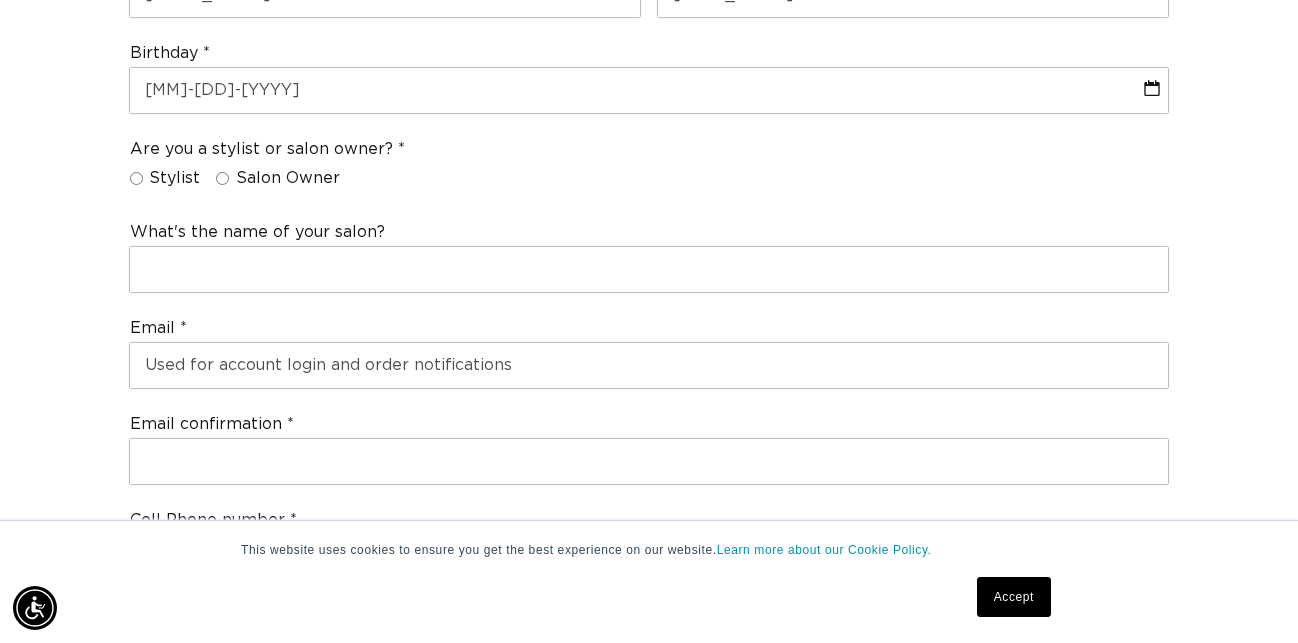 scroll, scrollTop: 0, scrollLeft: 0, axis: both 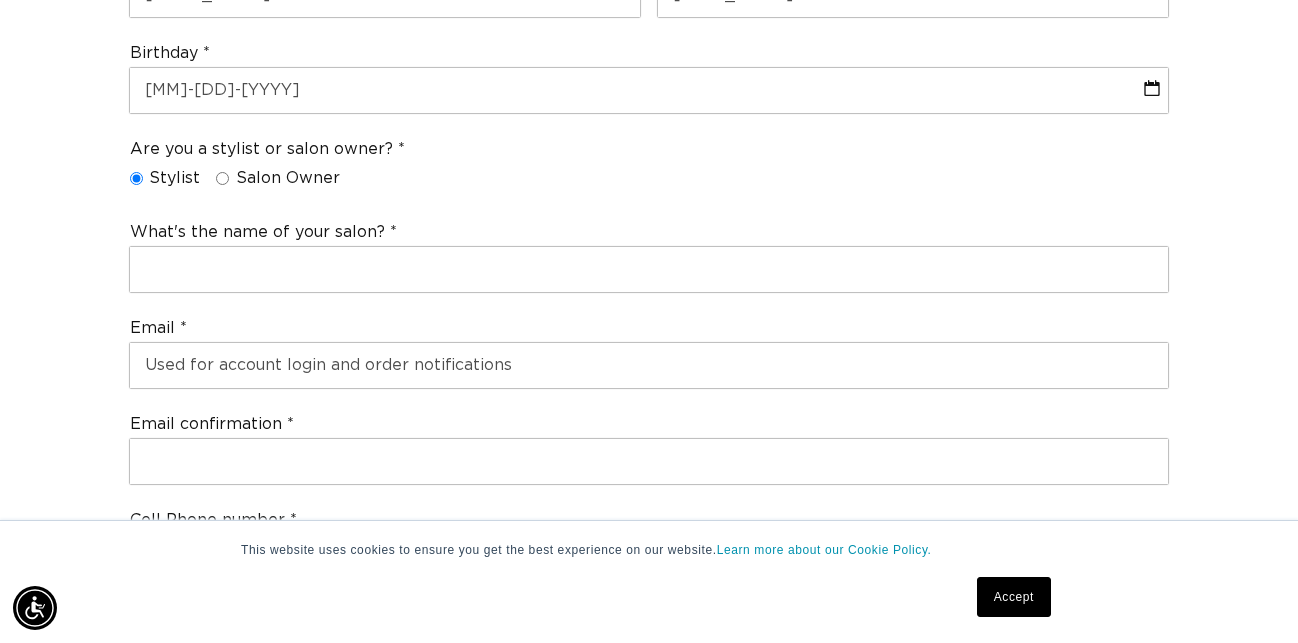 click on "Are you a stylist or salon owner? Stylist Salon Owner" at bounding box center (649, 168) 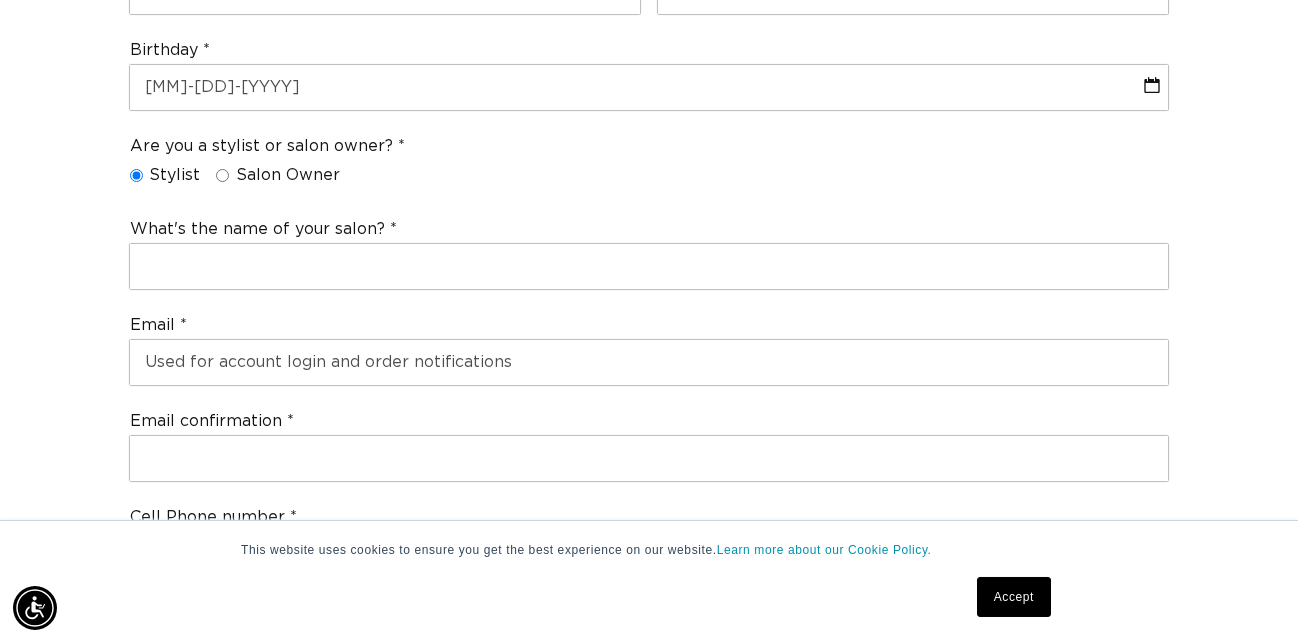 scroll, scrollTop: 918, scrollLeft: 0, axis: vertical 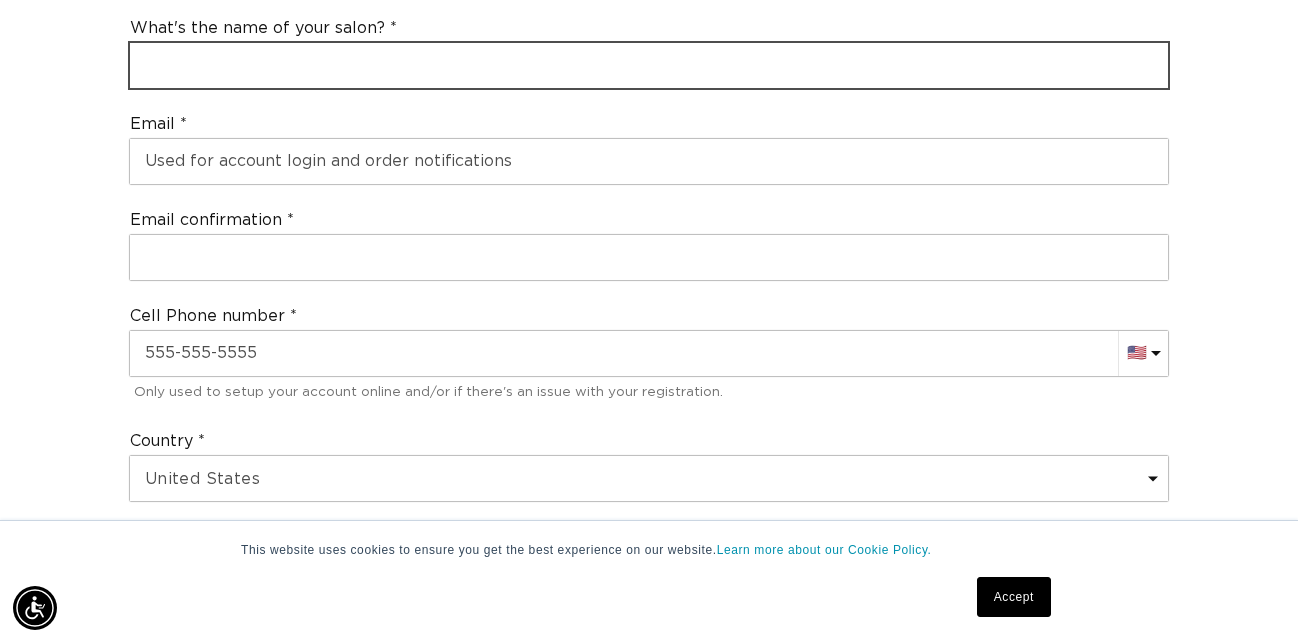 click at bounding box center [649, 65] 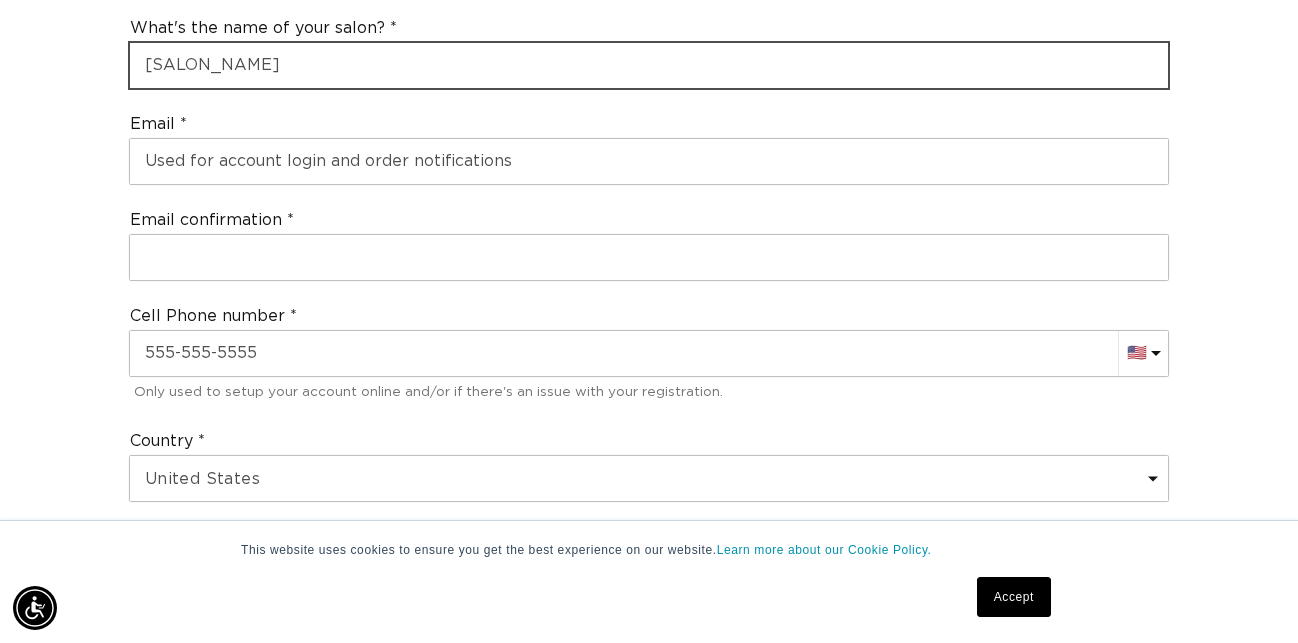 scroll, scrollTop: 0, scrollLeft: 1156, axis: horizontal 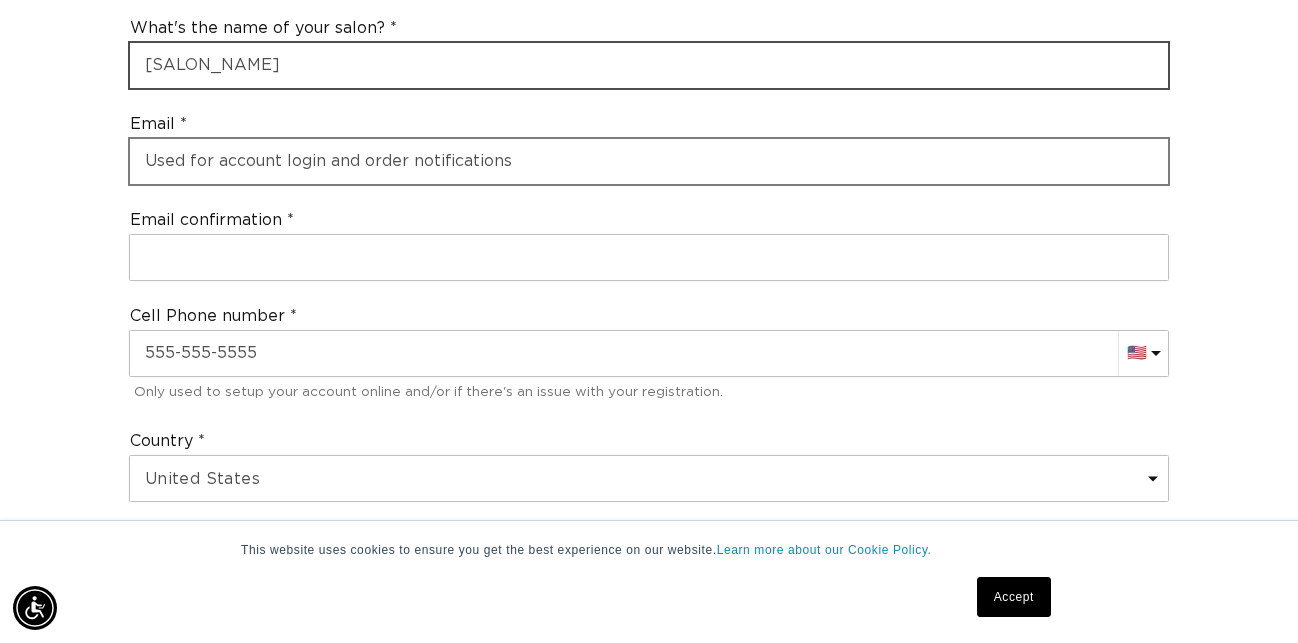 type on "MonRose Beauty Lounge" 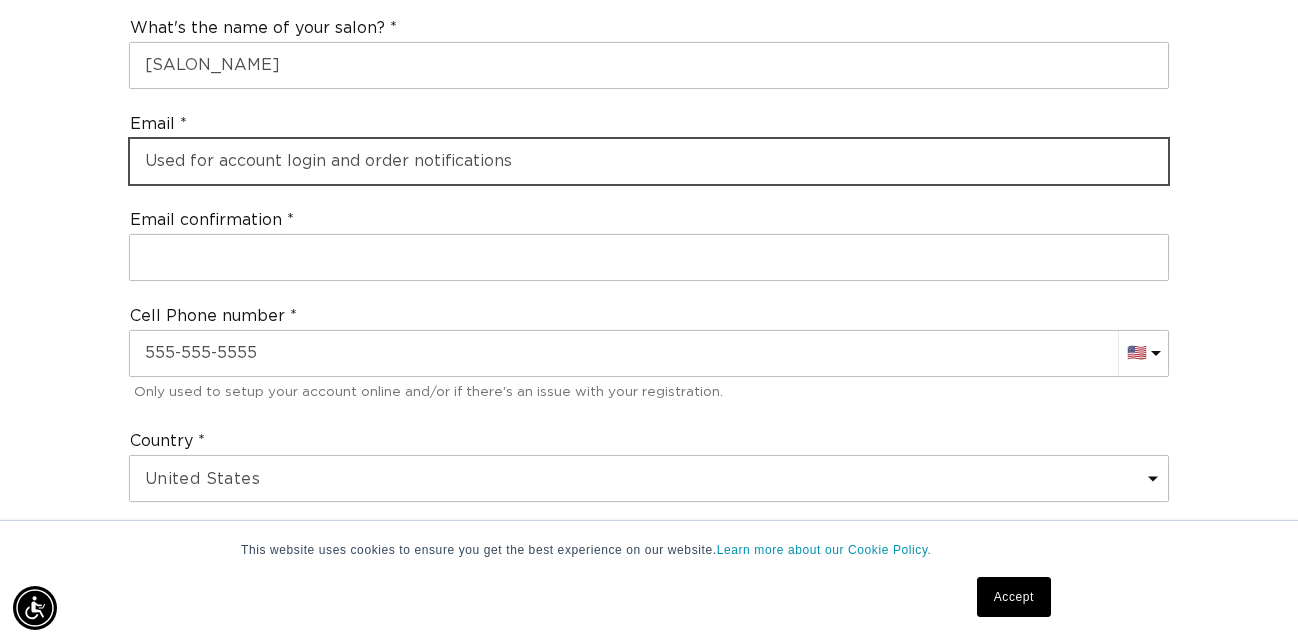 click at bounding box center (649, 161) 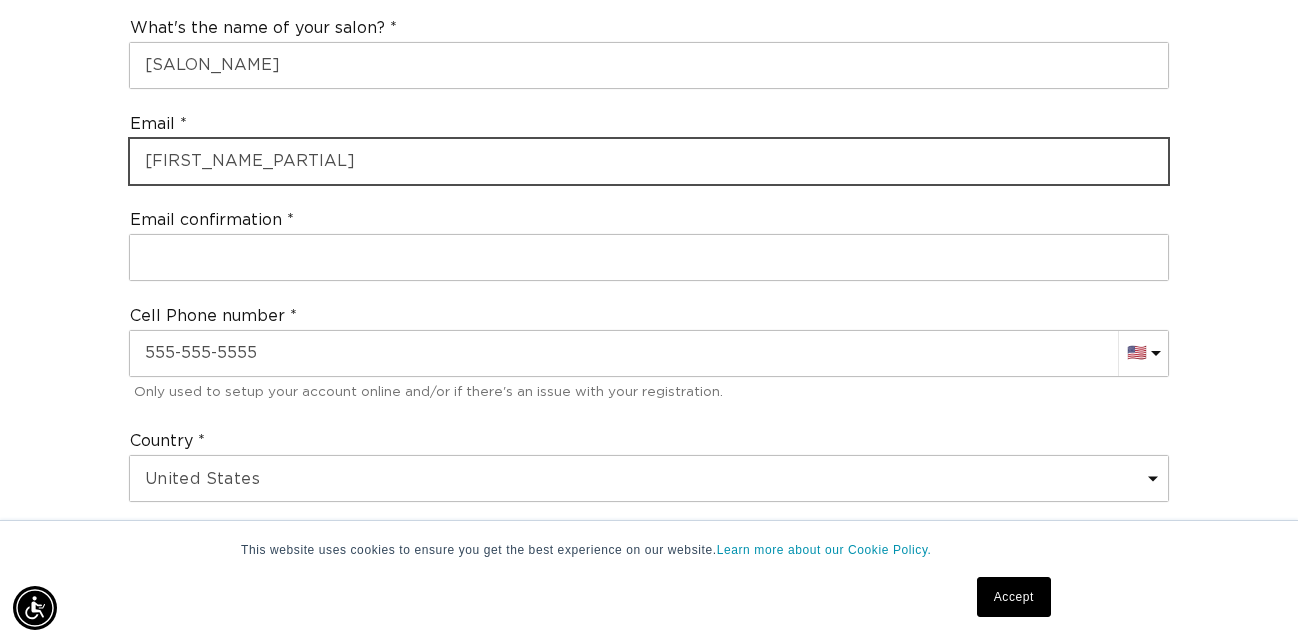 type on "makinzey111416@yahoo.com" 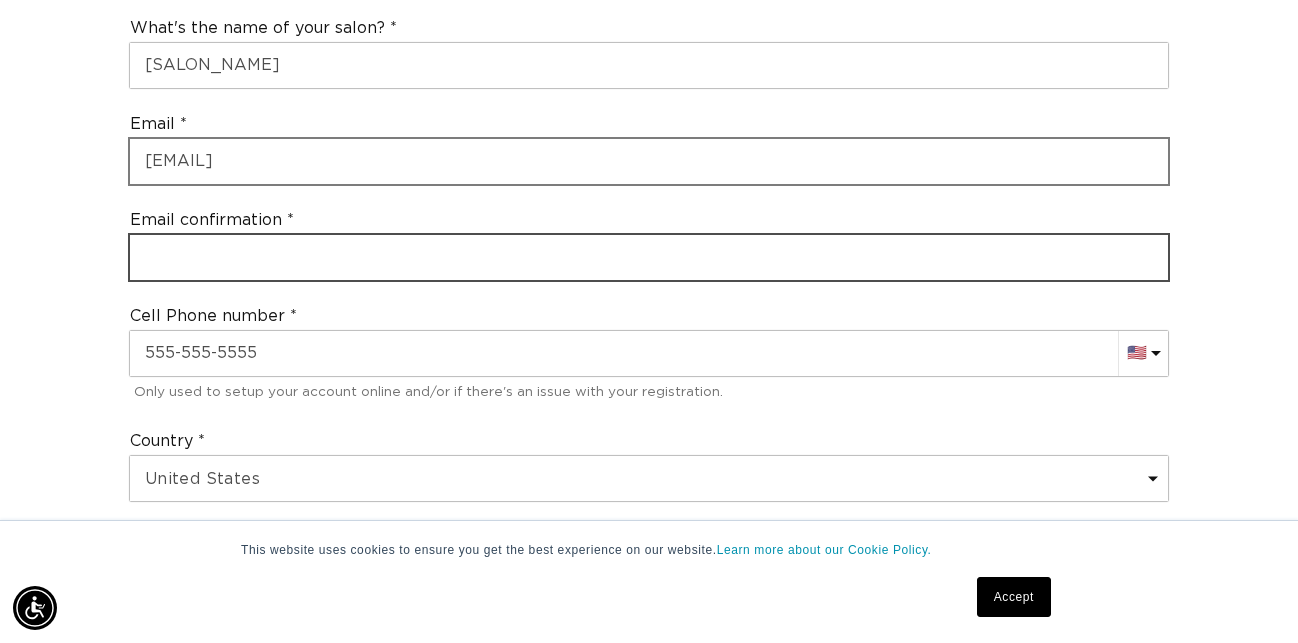 type on "makinzey111416@yahoo.com" 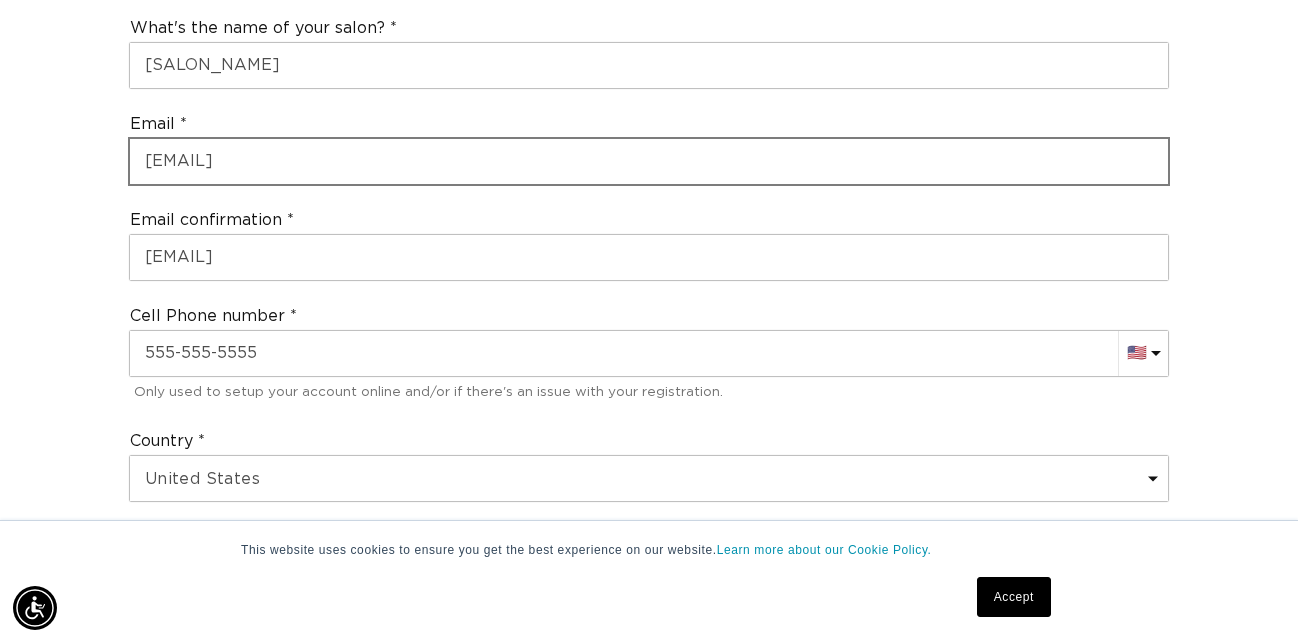 select on "Florida" 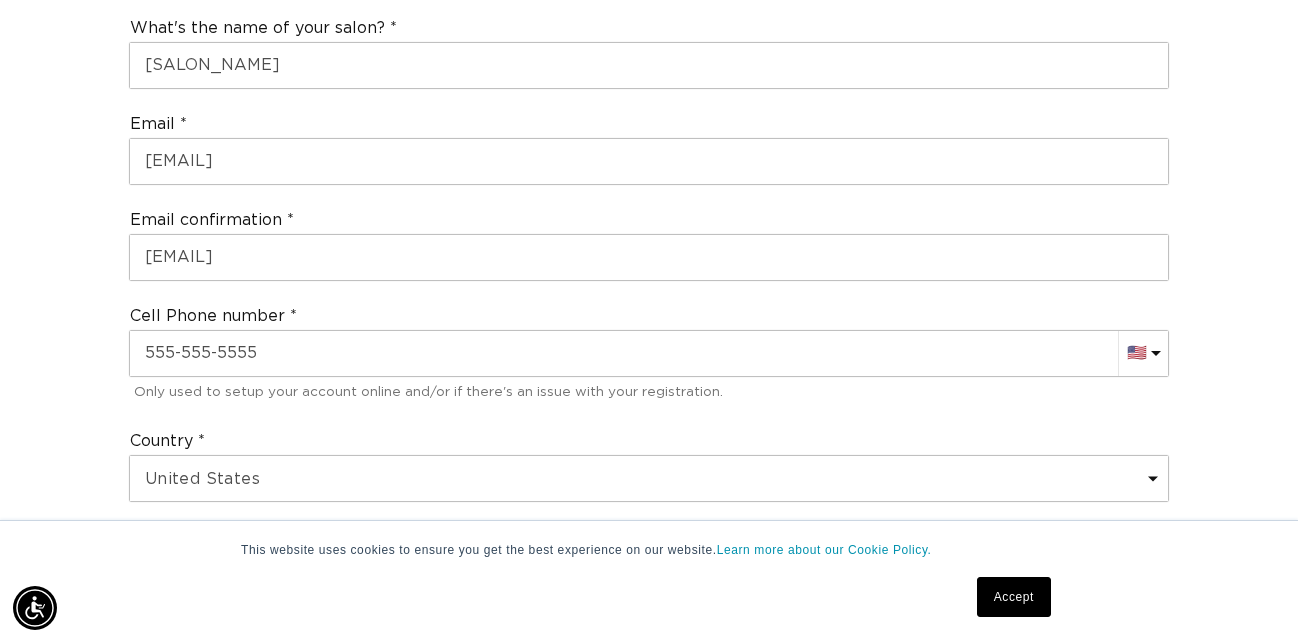 click on "Join the AQUA family
and unlock professional access and pricing
Fine Print:  We sell to licensed hair professionals only. Your account will be manually approved by us, and may take up to 24 hours.  You will receive a welcome email once your account is setup.
Please contact  hi@aquahairextensions.com  with any questions or concerns. Please do not share your professional account login with a client , or it may be disabled and any store credits or benefits you have available will also be disabled.
Step 1 of 2 Professional Registration First name MaKinzey Last name Elsebough  Birthday 04-28-1994 Are you a stylist or salon owner? Stylist Salon Owner What's the name of your salon? MonRose Beauty Lounge Email makinzey111416@yahoo.com Email confirmation makinzey111416@yahoo.com Cell Phone number AC (+247)  Afghanistan (+93) 🇦🇫 Albania (+355) 🇦🇱 Algeria (+213) 🇩🇿 American Samoa (+1) 🇦🇸 Andorra (+376) 🇦🇩 Angola (+244) 🇦🇴 Anguilla (+1) 🇦🇮" at bounding box center (649, 481) 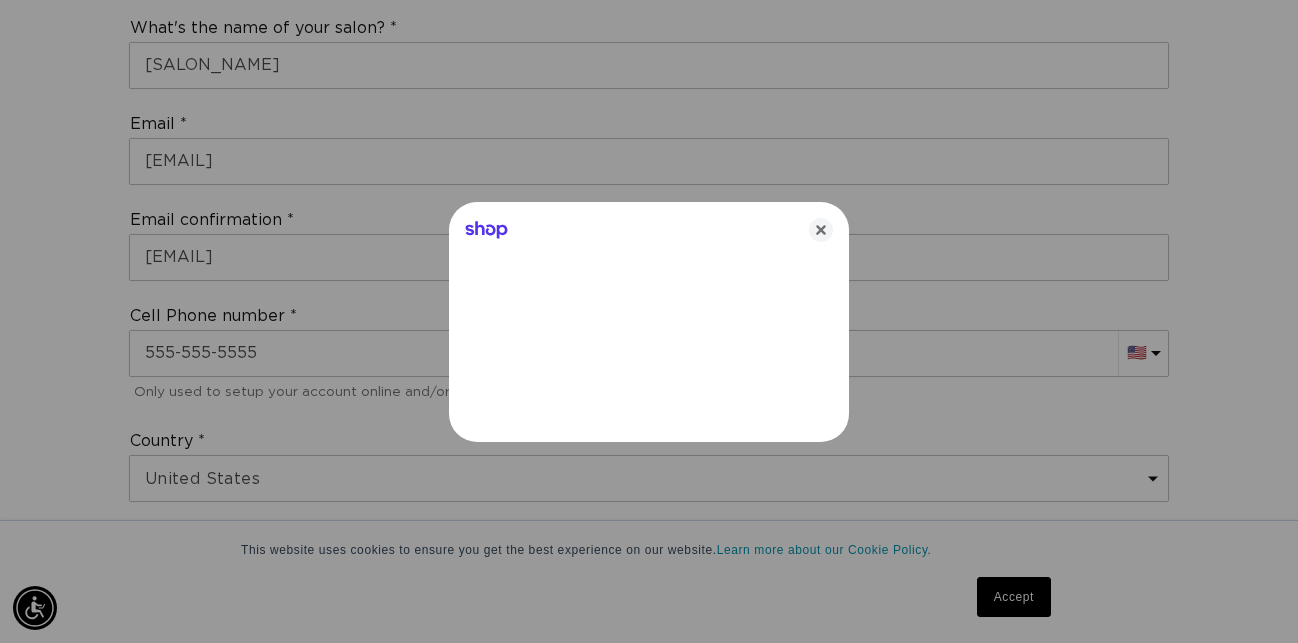 scroll, scrollTop: 0, scrollLeft: 2346, axis: horizontal 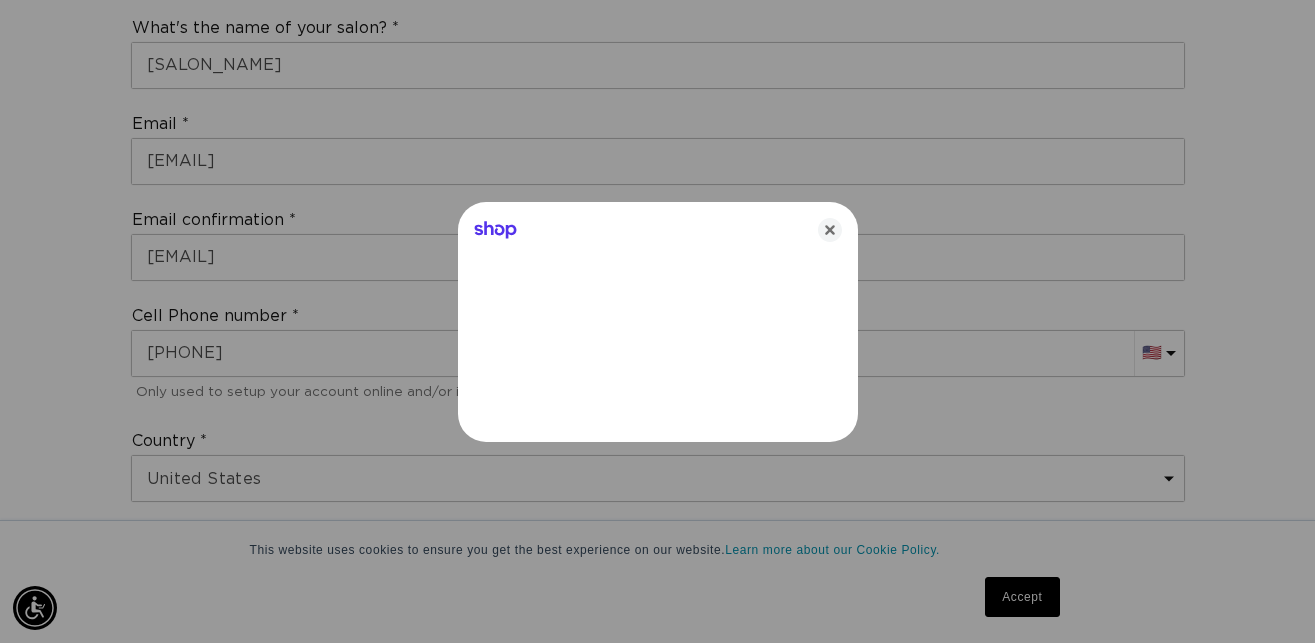 type on "+1 772 300 2840" 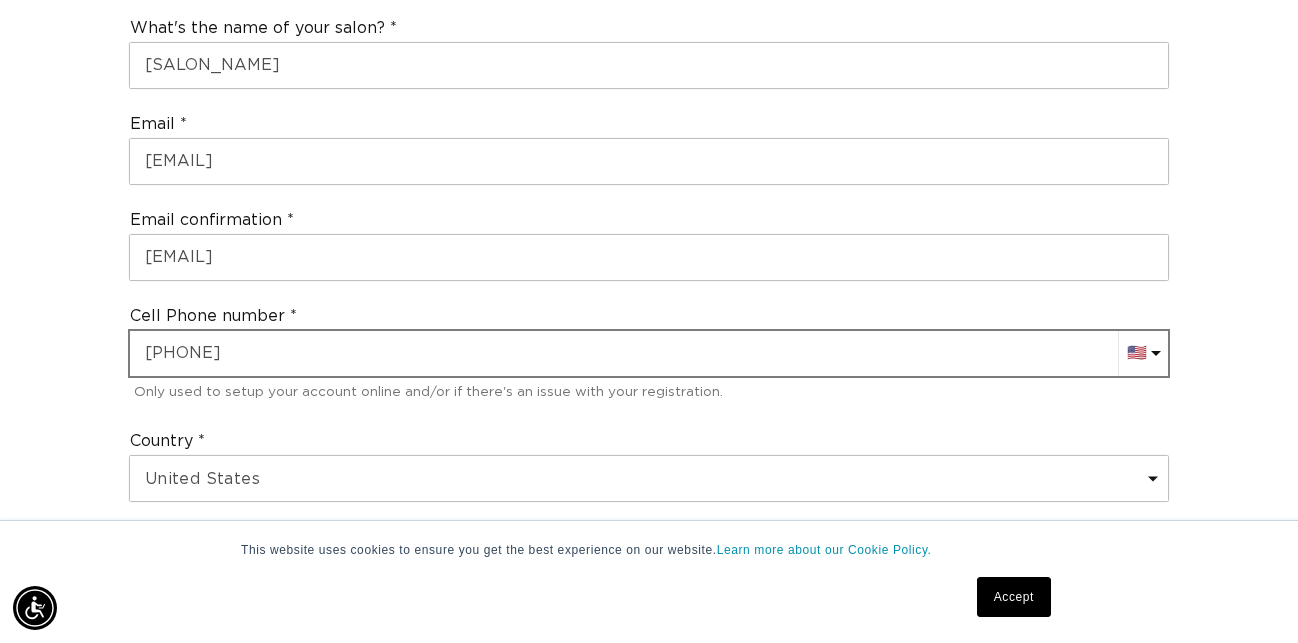 scroll, scrollTop: 0, scrollLeft: 0, axis: both 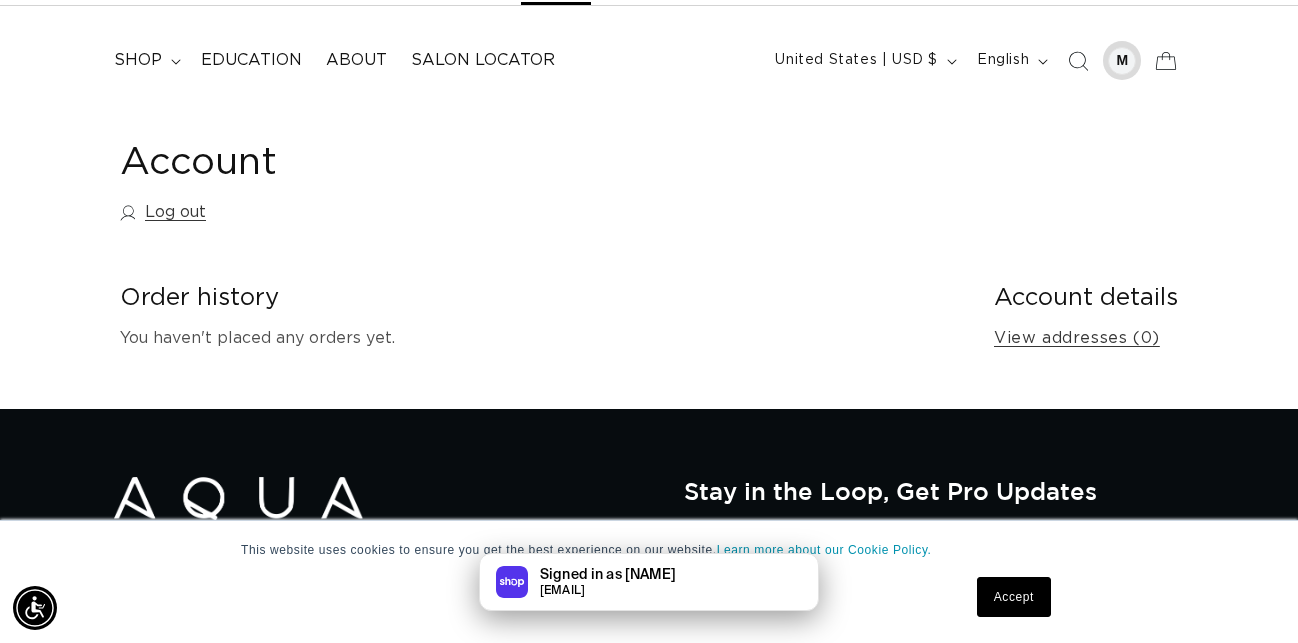 click at bounding box center [1122, 61] 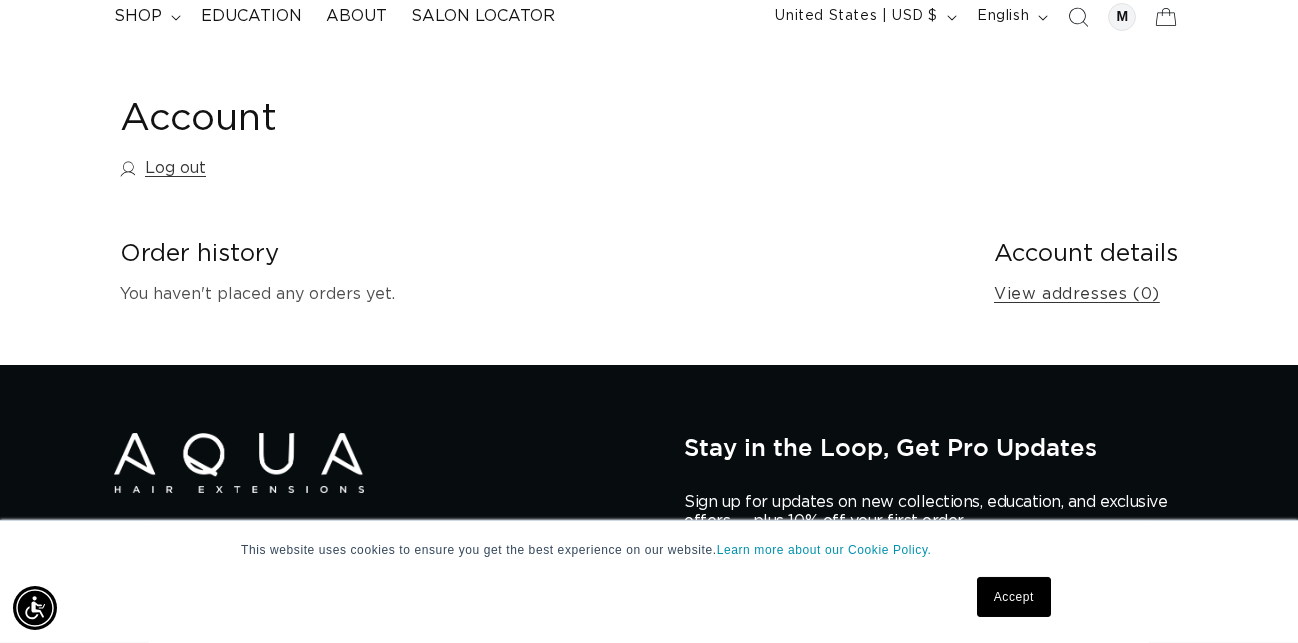 scroll, scrollTop: 102, scrollLeft: 0, axis: vertical 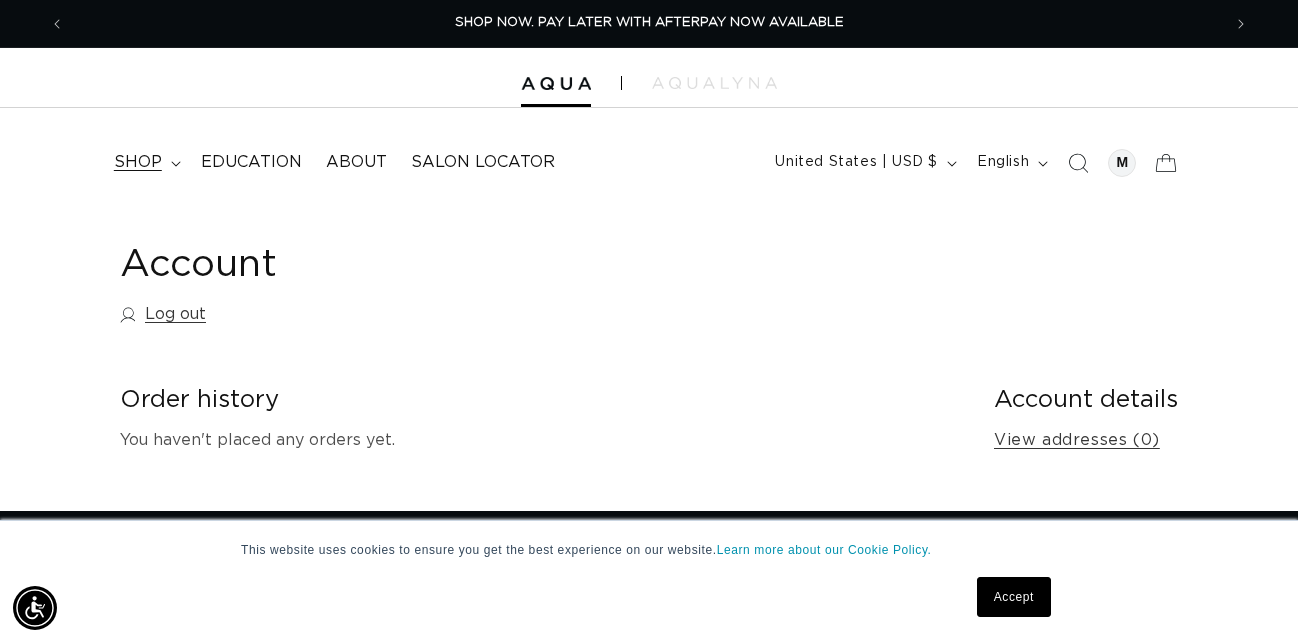 click on "shop" at bounding box center [138, 162] 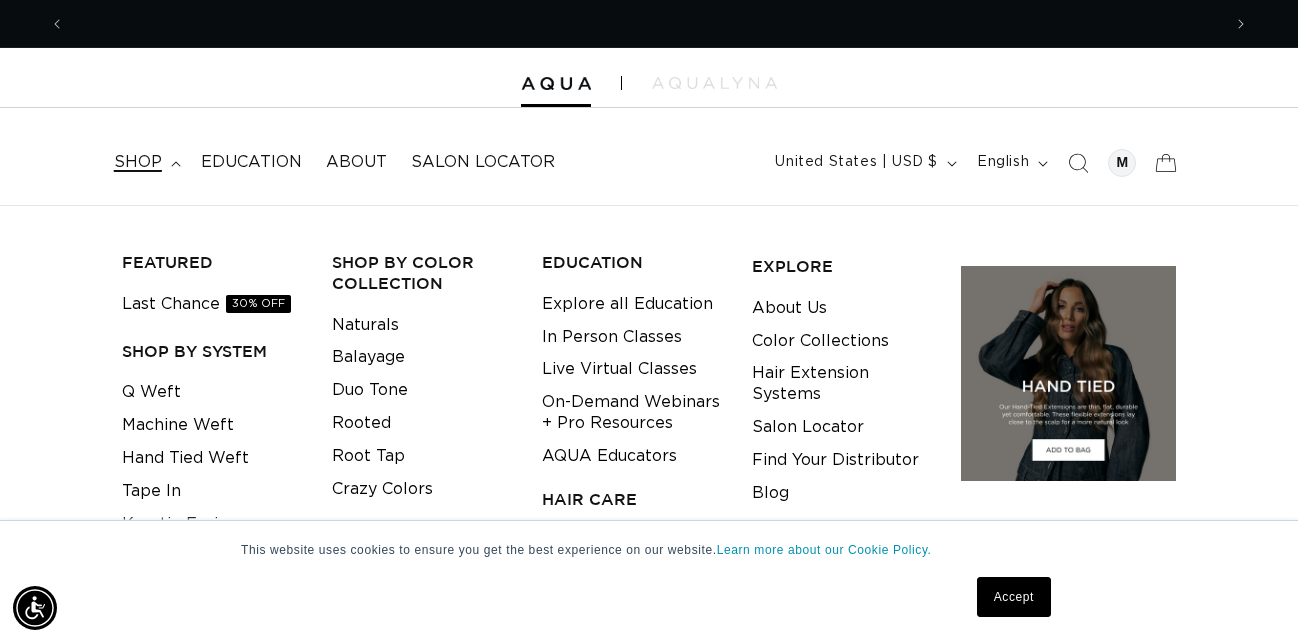 scroll, scrollTop: 0, scrollLeft: 2312, axis: horizontal 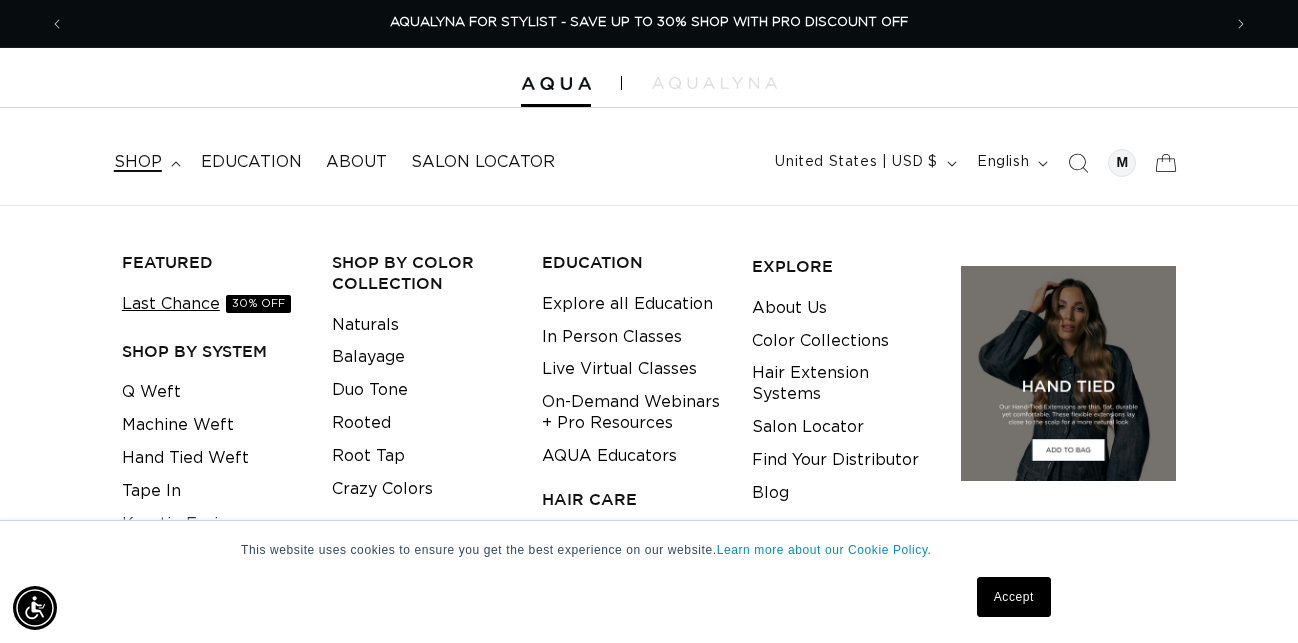 click on "Last Chance
30% OFF" at bounding box center (206, 304) 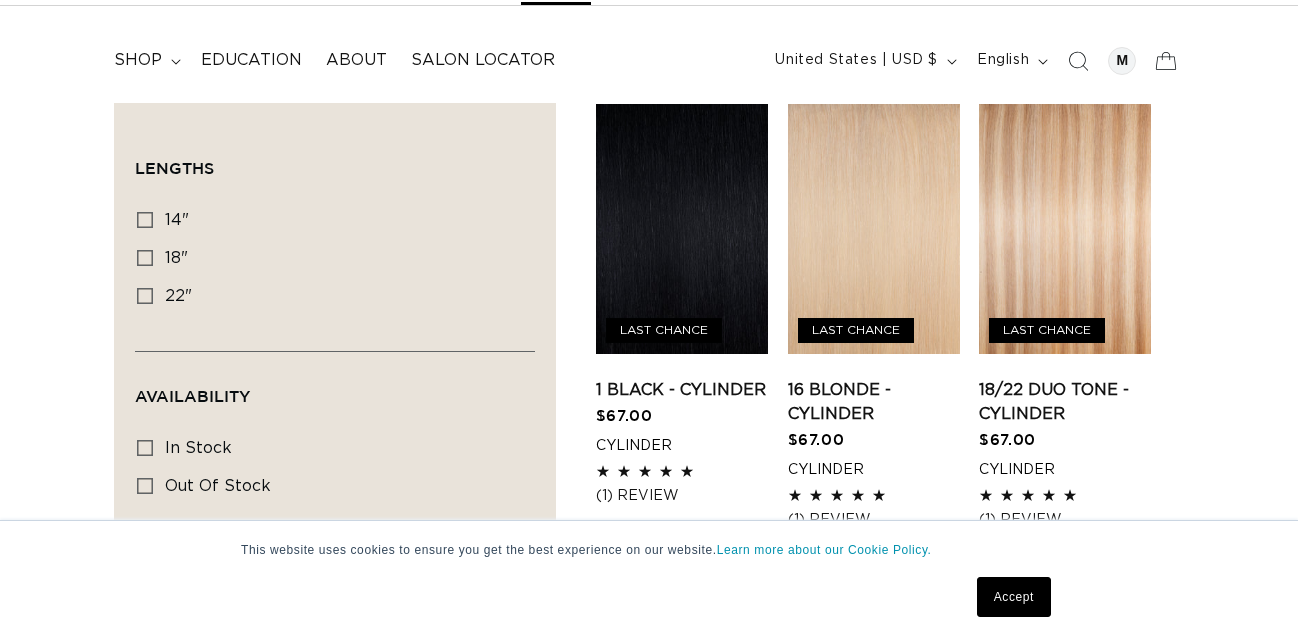 scroll, scrollTop: 102, scrollLeft: 0, axis: vertical 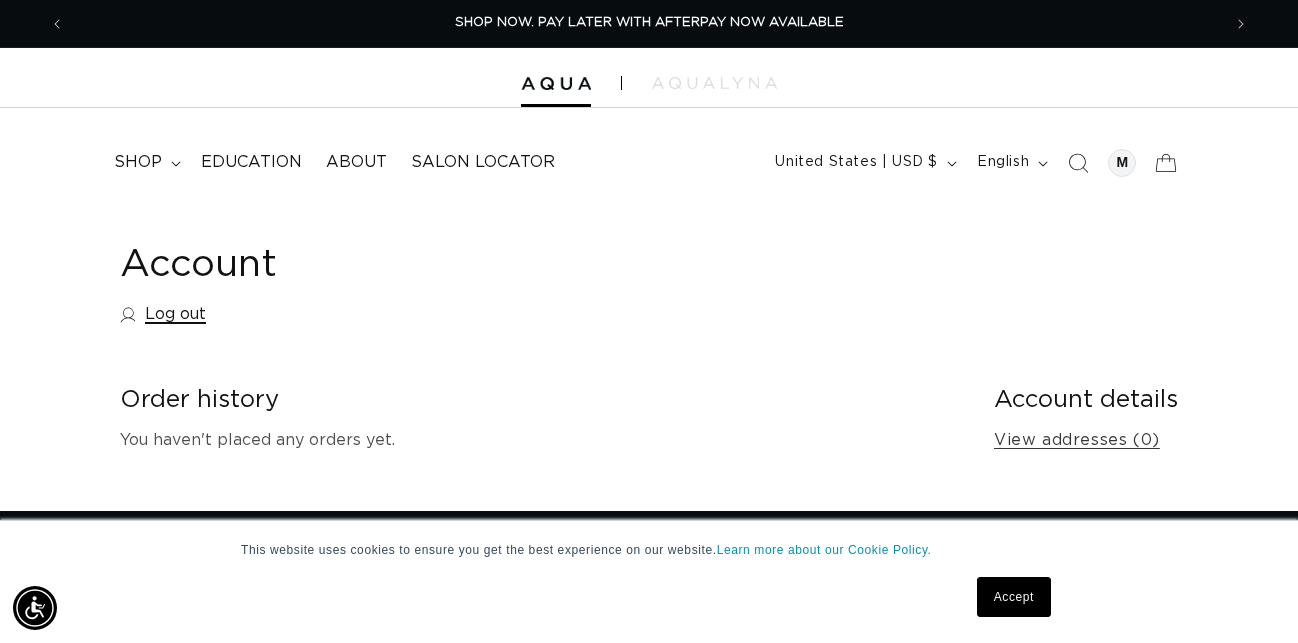 click on "Log out" at bounding box center (163, 314) 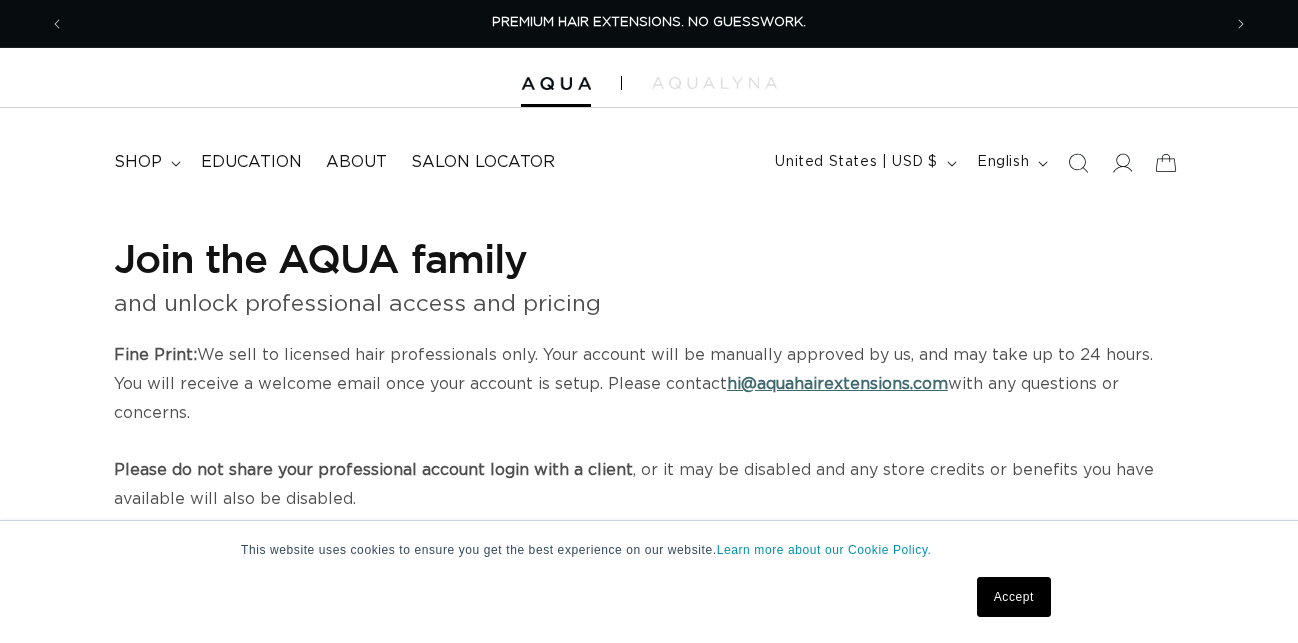 select on "US" 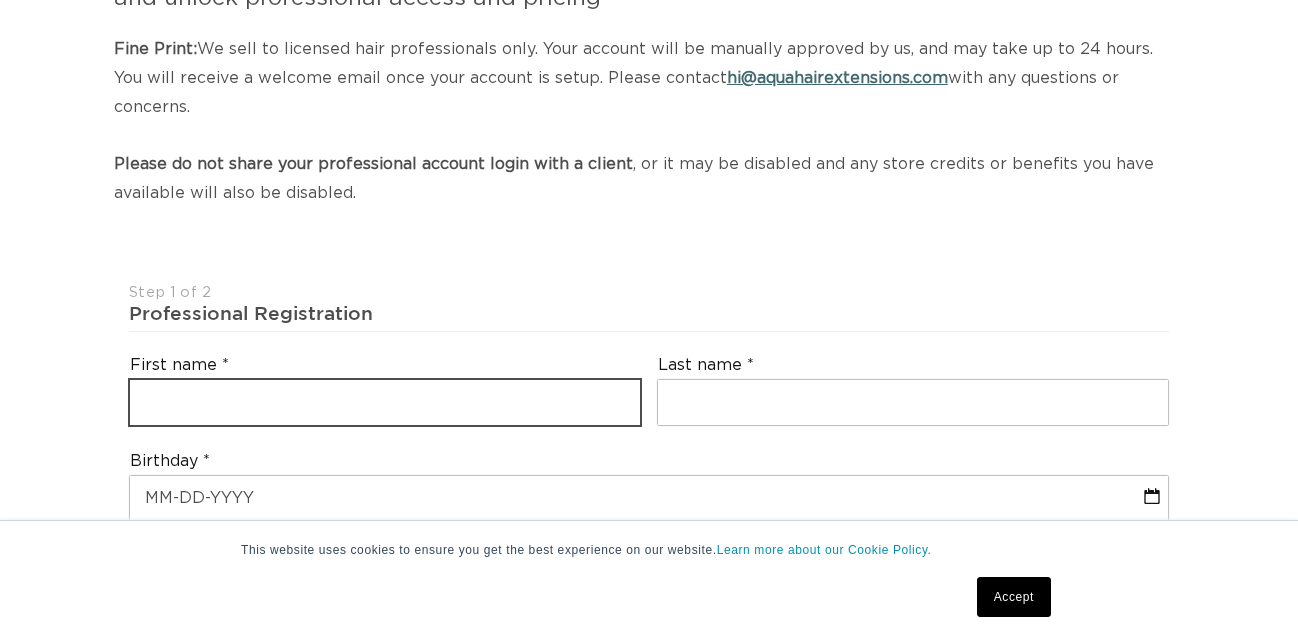click at bounding box center (385, 402) 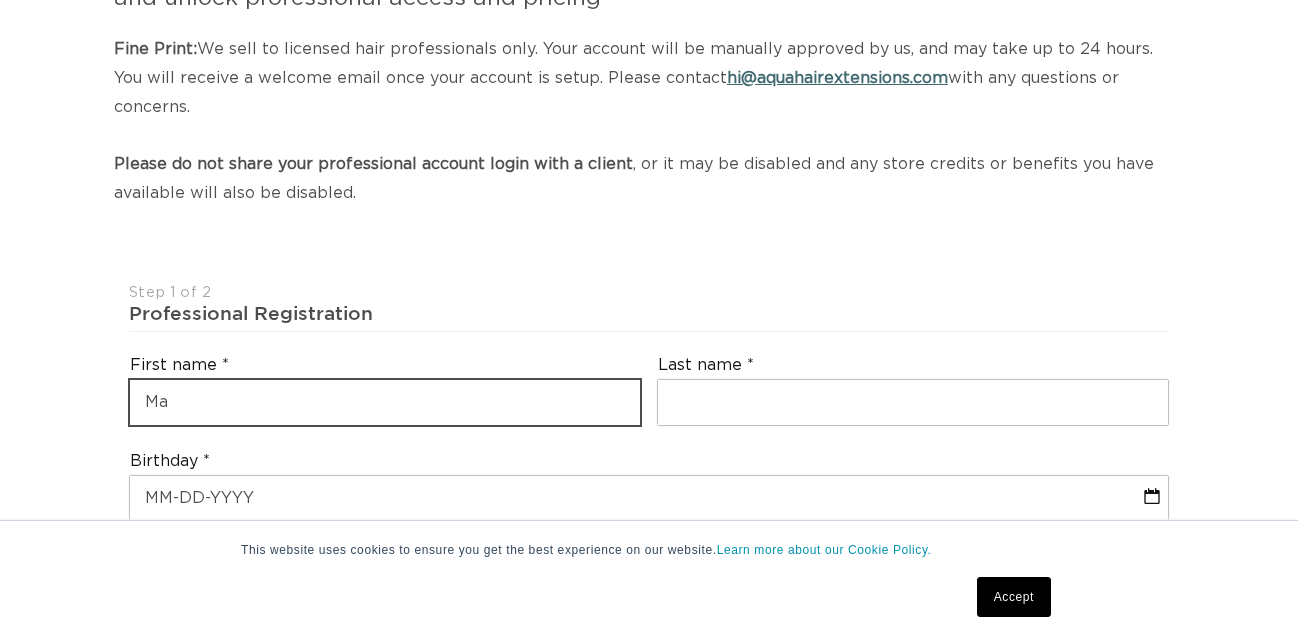 scroll, scrollTop: 306, scrollLeft: 0, axis: vertical 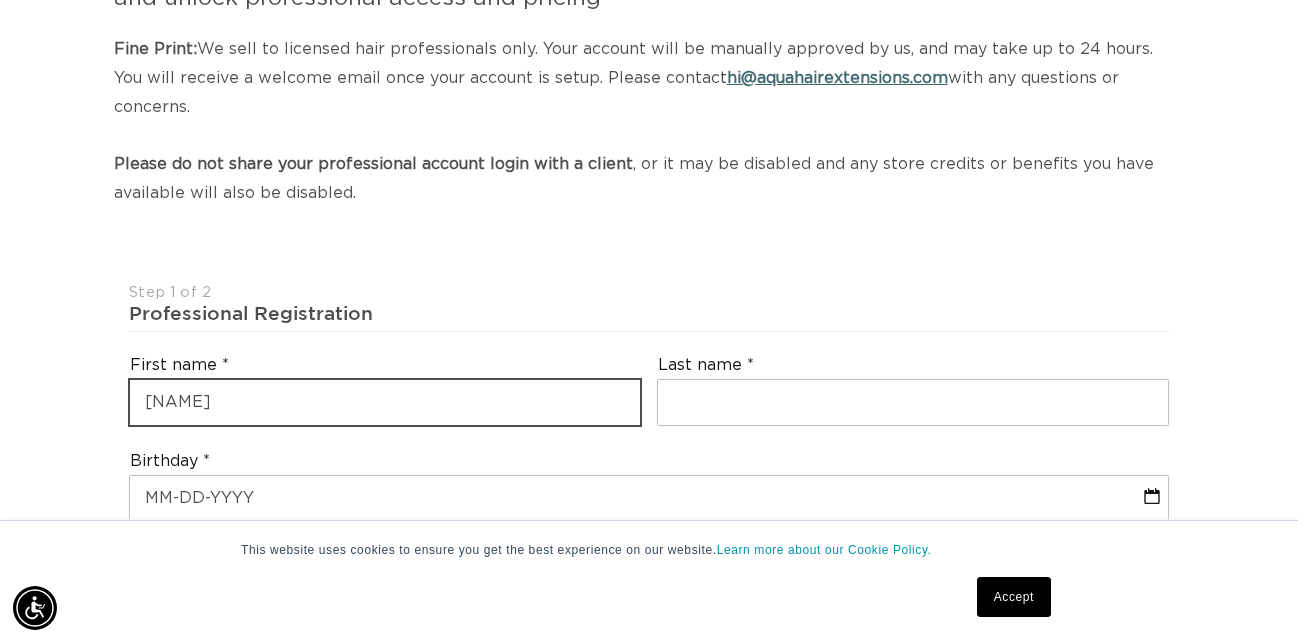 type on "MaKinzey" 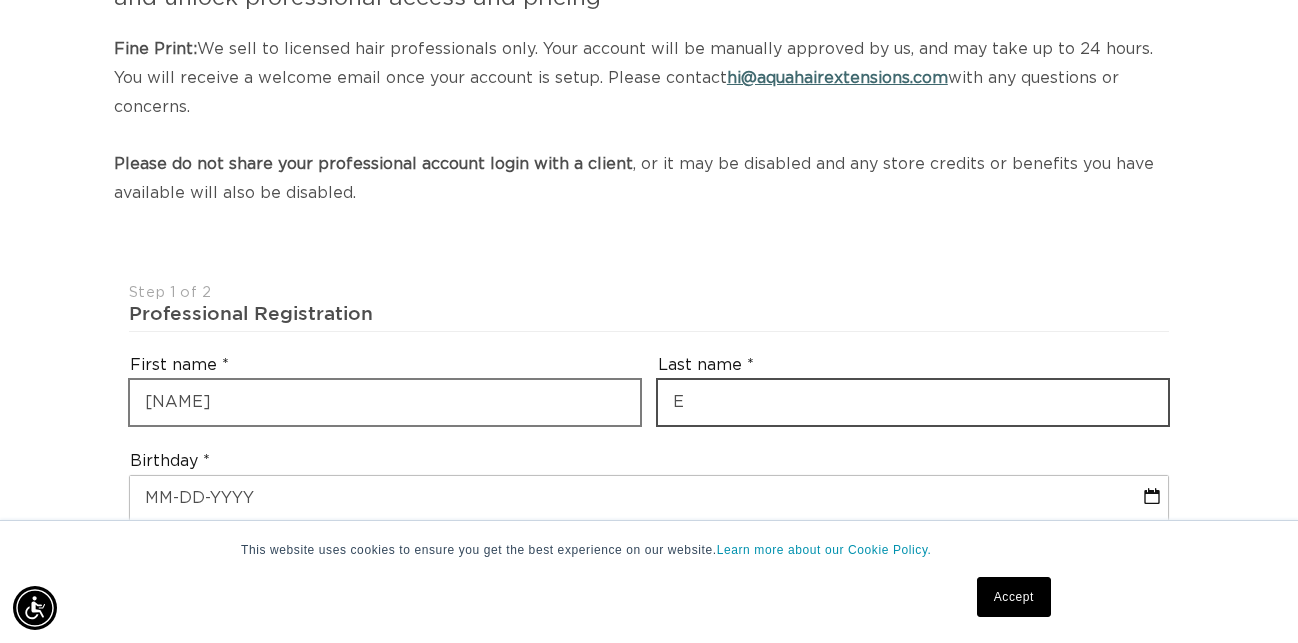 scroll, scrollTop: 0, scrollLeft: 2312, axis: horizontal 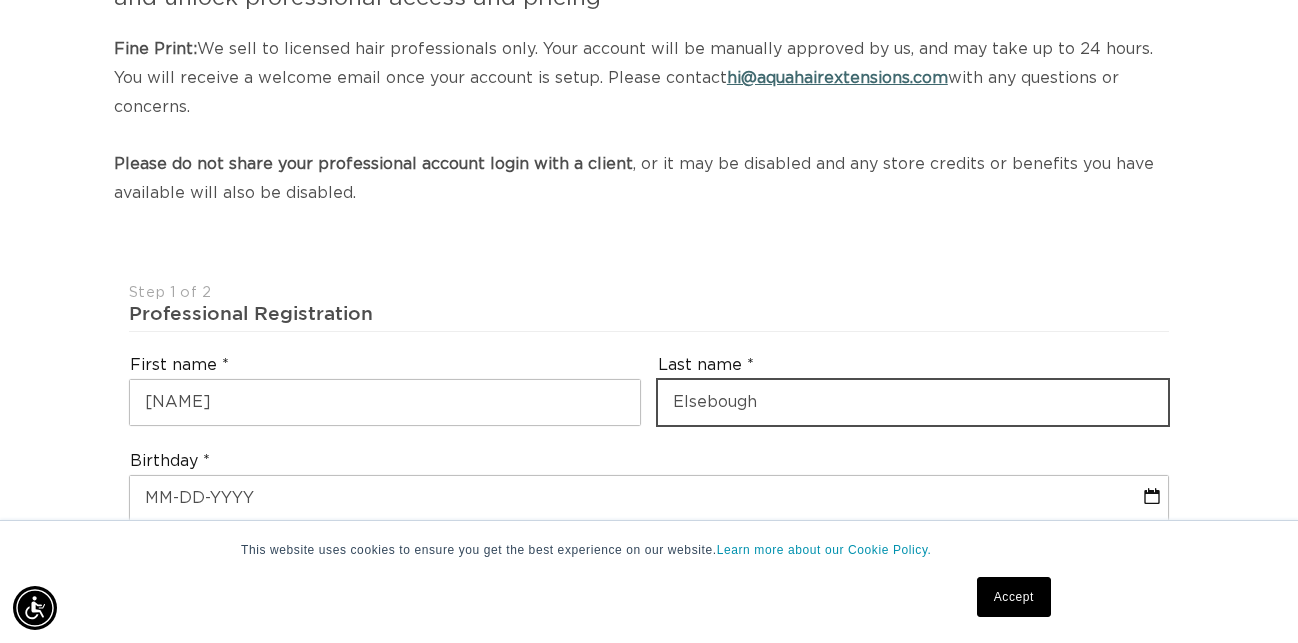 type on "Elsebough" 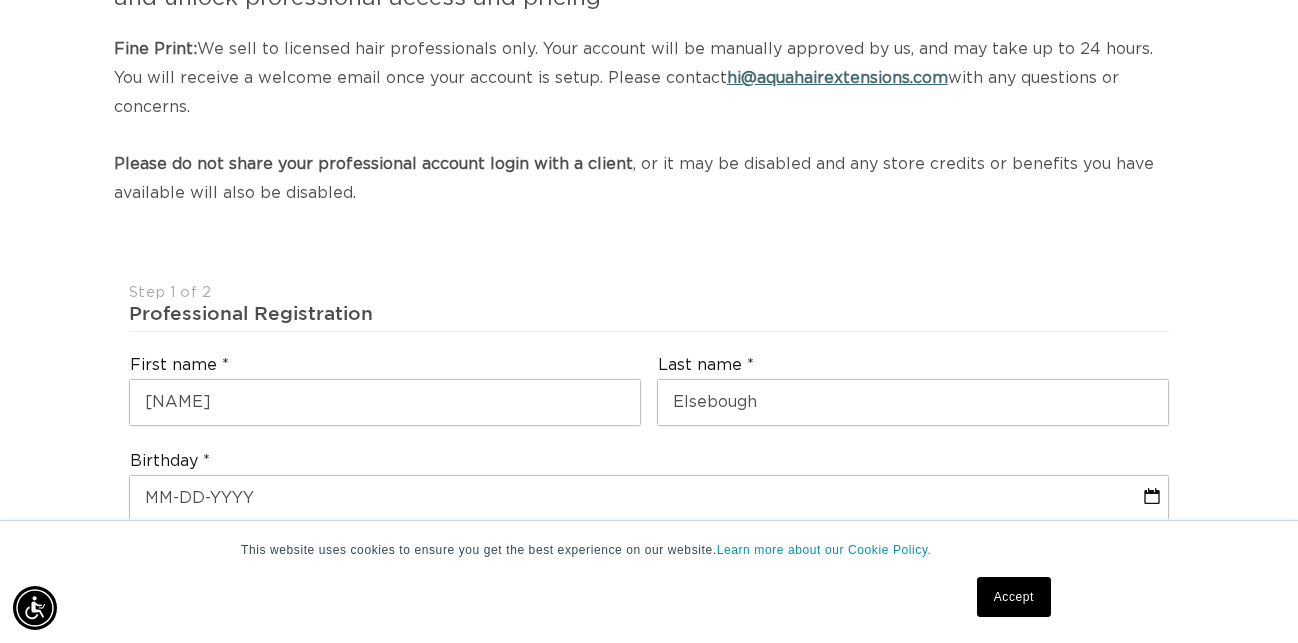 click on "Step 1 of 2" at bounding box center (649, 293) 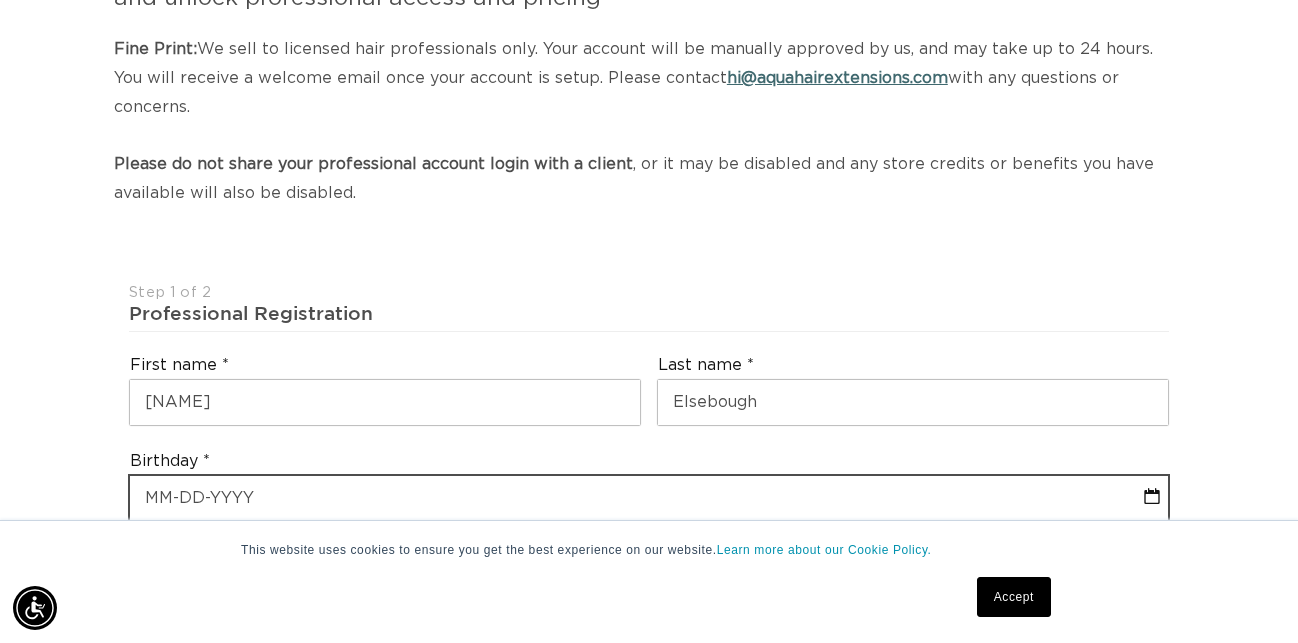 click at bounding box center [649, 498] 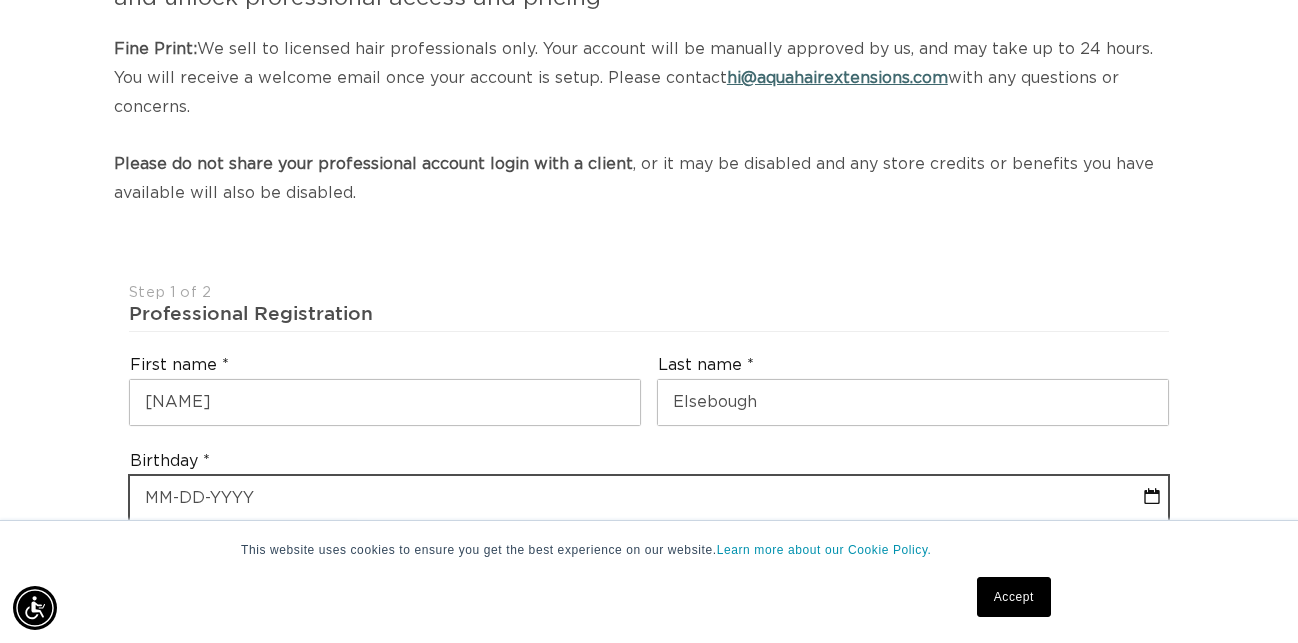type on "0" 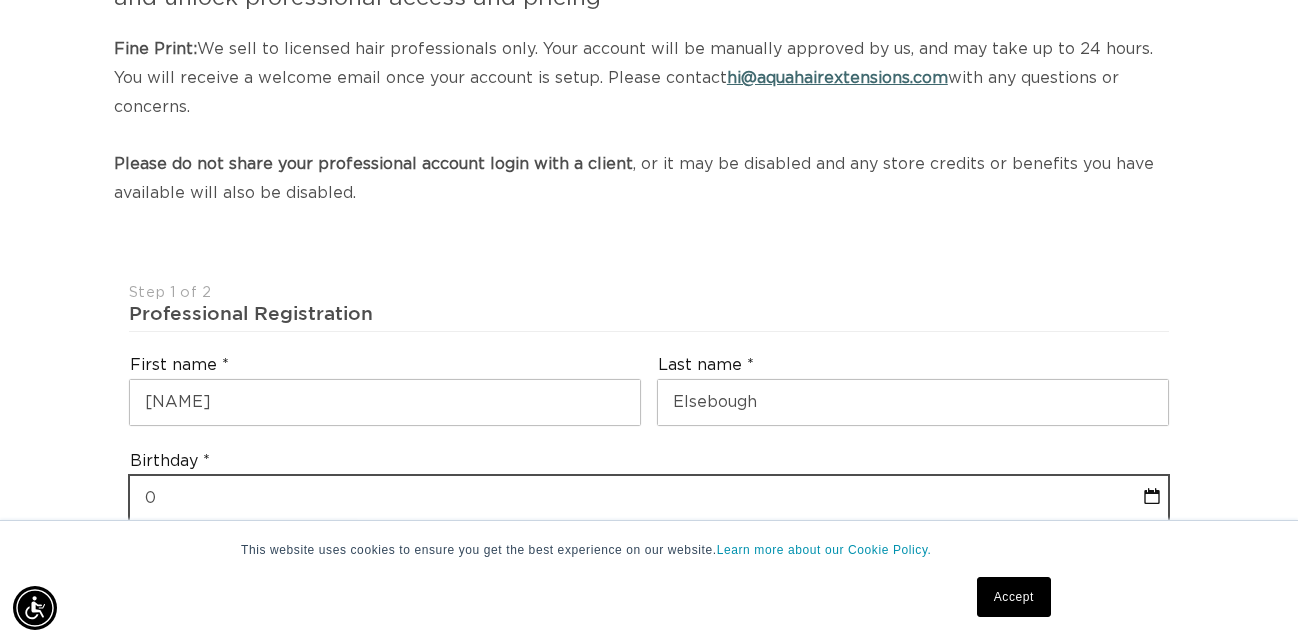 select on "7" 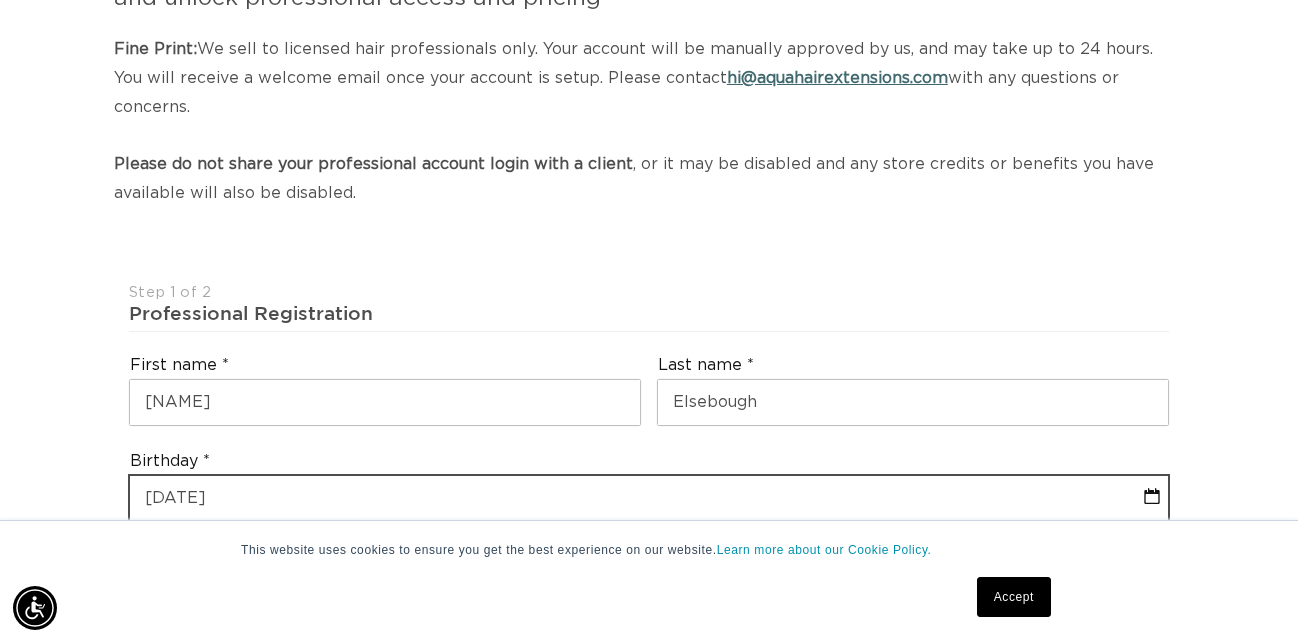 select on "7" 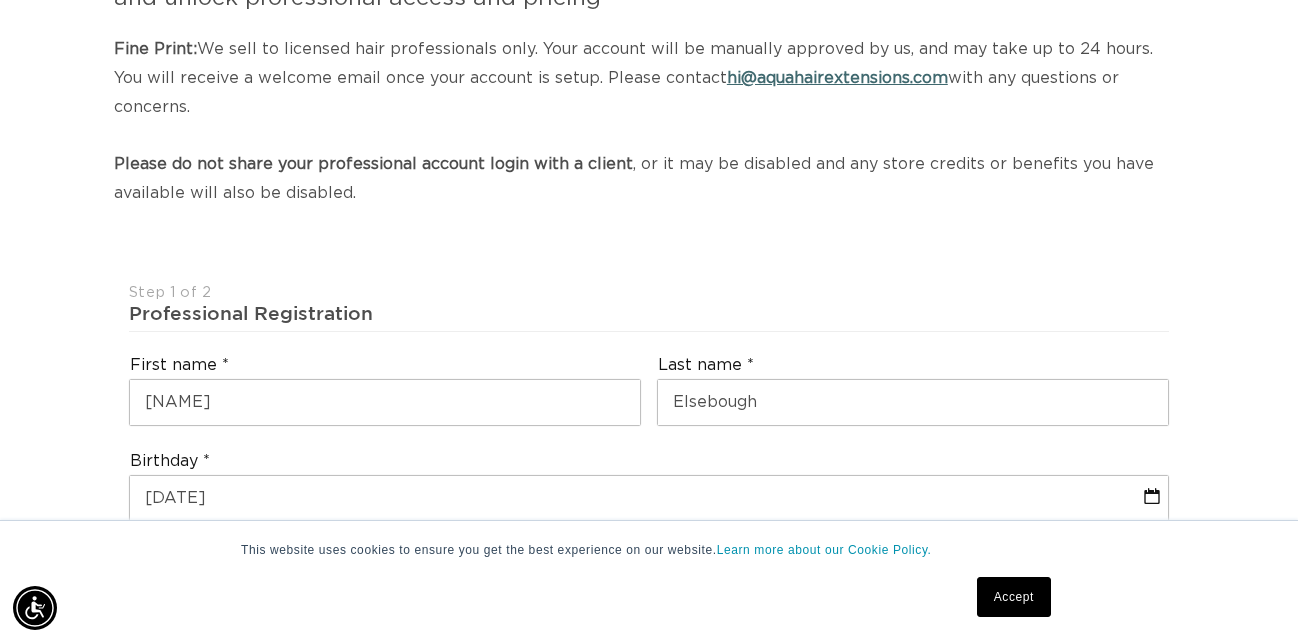 click on "Step 1 of 2 Professional Registration First name MaKinzey Last name Elsebough  Birthday 04-28-1994 Are you a stylist or salon owner? Stylist Salon Owner What's the name of your salon? Email Email confirmation Cell Phone number AC (+247)  Afghanistan (+93) 🇦🇫 Albania (+355) 🇦🇱 Algeria (+213) 🇩🇿 American Samoa (+1) 🇦🇸 Andorra (+376) 🇦🇩 Angola (+244) 🇦🇴 Anguilla (+1) 🇦🇮 Antigua and Barbuda (+1) 🇦🇬 Argentina (+54) 🇦🇷 Armenia (+374) 🇦🇲 Aruba (+297) 🇦🇼 Australia (+61) 🇦🇺 Austria (+43) 🇦🇹 Azerbaijan (+994) 🇦🇿 Bahamas (+1) 🇧🇸 Bahrain (+973) 🇧🇭 Bangladesh (+880) 🇧🇩 Barbados (+1) 🇧🇧 Belarus (+375) 🇧🇾 Belgium (+32) 🇧🇪 Belize (+501) 🇧🇿 Benin (+229) 🇧🇯 Bermuda (+1) 🇧🇲 Bhutan (+975) 🇧🇹 Bolivia (+591) 🇧🇴 Bonaire, Sint Eustatius and Saba (+599) 🇧🇶 Bosnia and Herzegovina (+387) 🇧🇦 Botswana (+267) 🇧🇼 Brazil (+55) 🇧🇷 Brunei Darussalam (+673) 🇧🇳" at bounding box center [649, 1256] 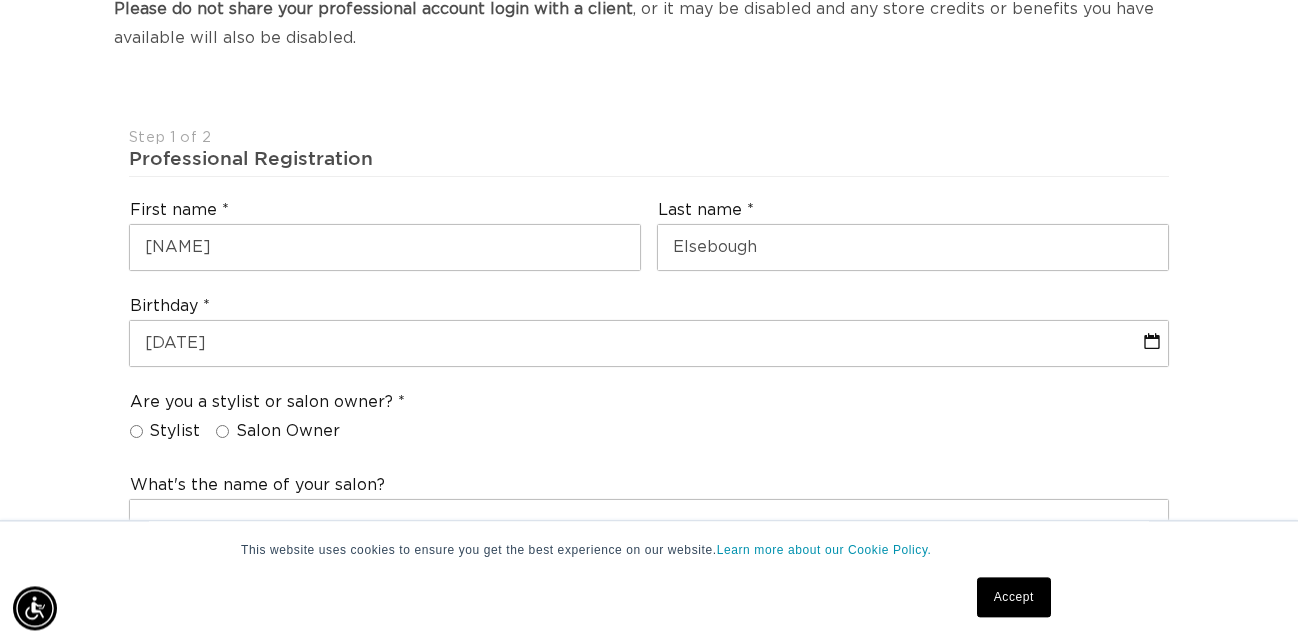 scroll, scrollTop: 612, scrollLeft: 0, axis: vertical 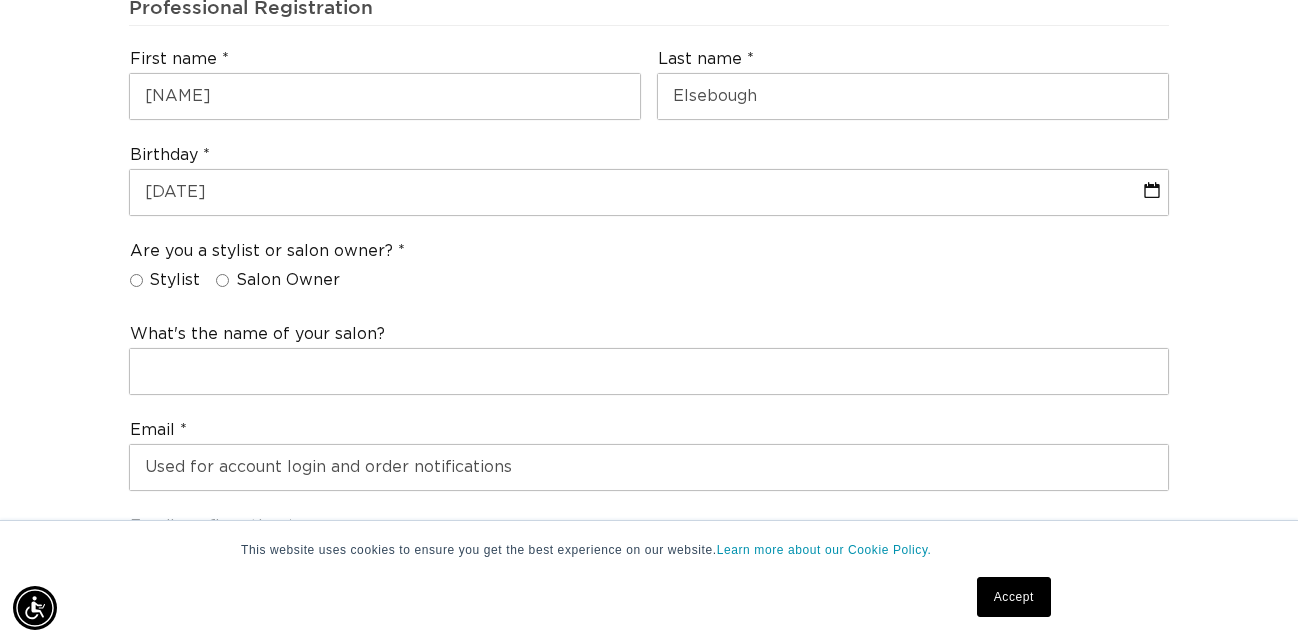 click on "Are you a stylist or salon owner? Stylist Salon Owner" at bounding box center [267, 270] 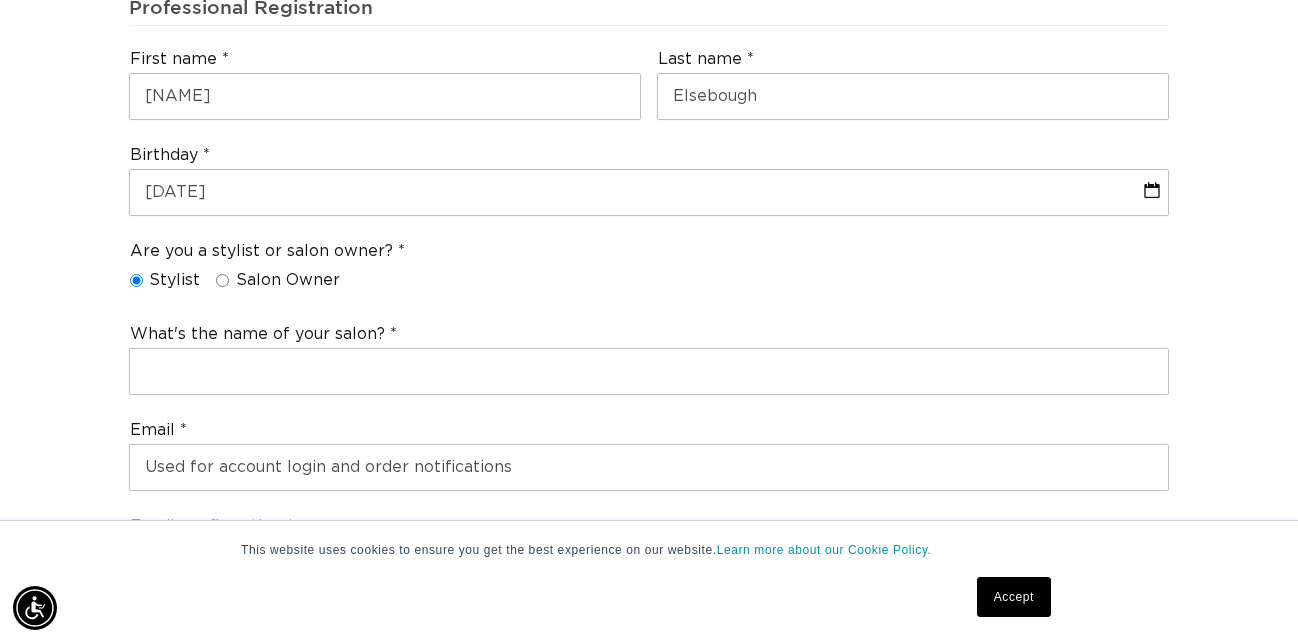 scroll, scrollTop: 0, scrollLeft: 2312, axis: horizontal 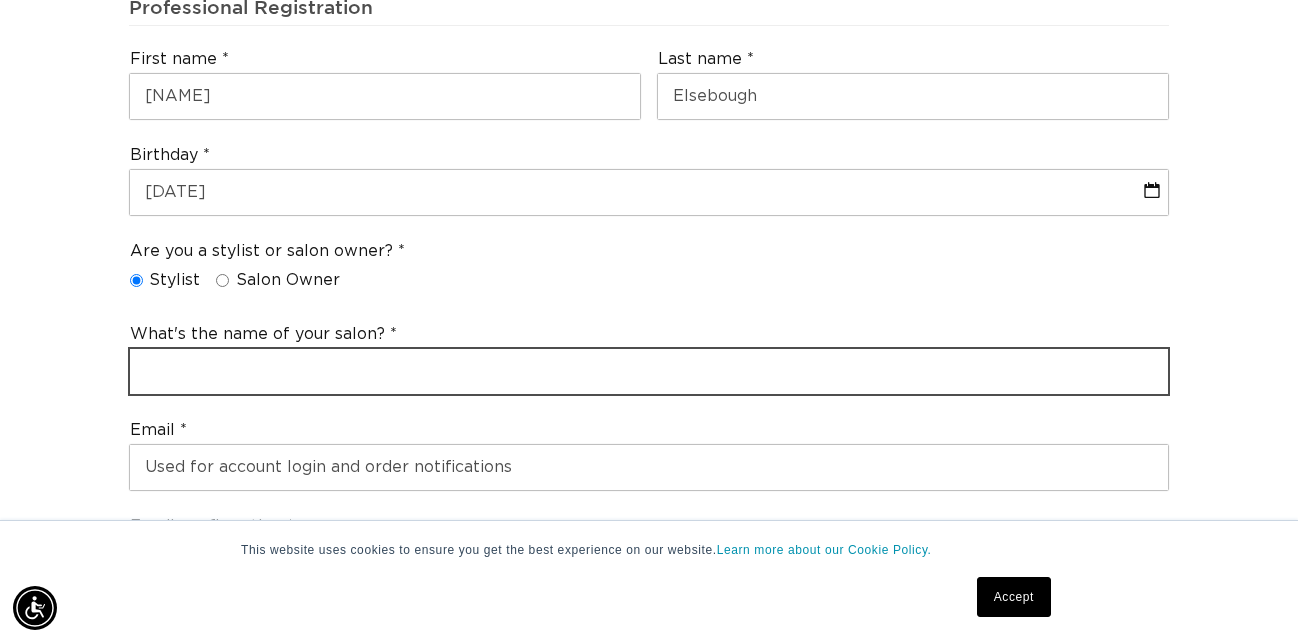 click at bounding box center (649, 371) 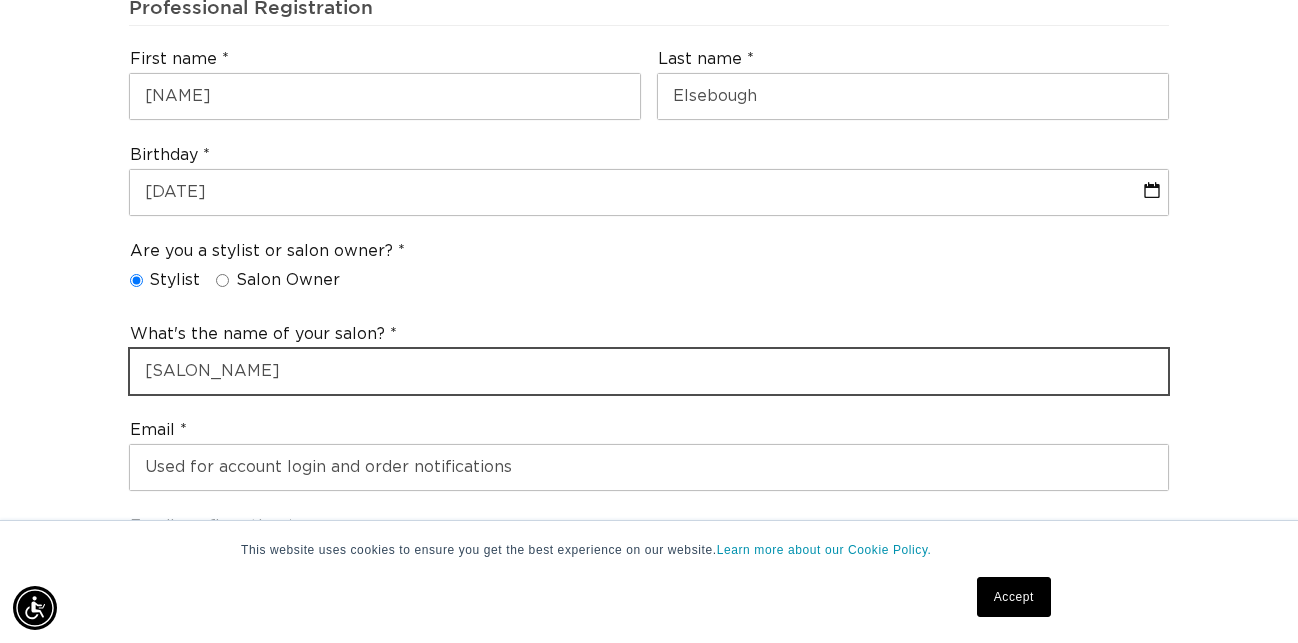 scroll, scrollTop: 0, scrollLeft: 1156, axis: horizontal 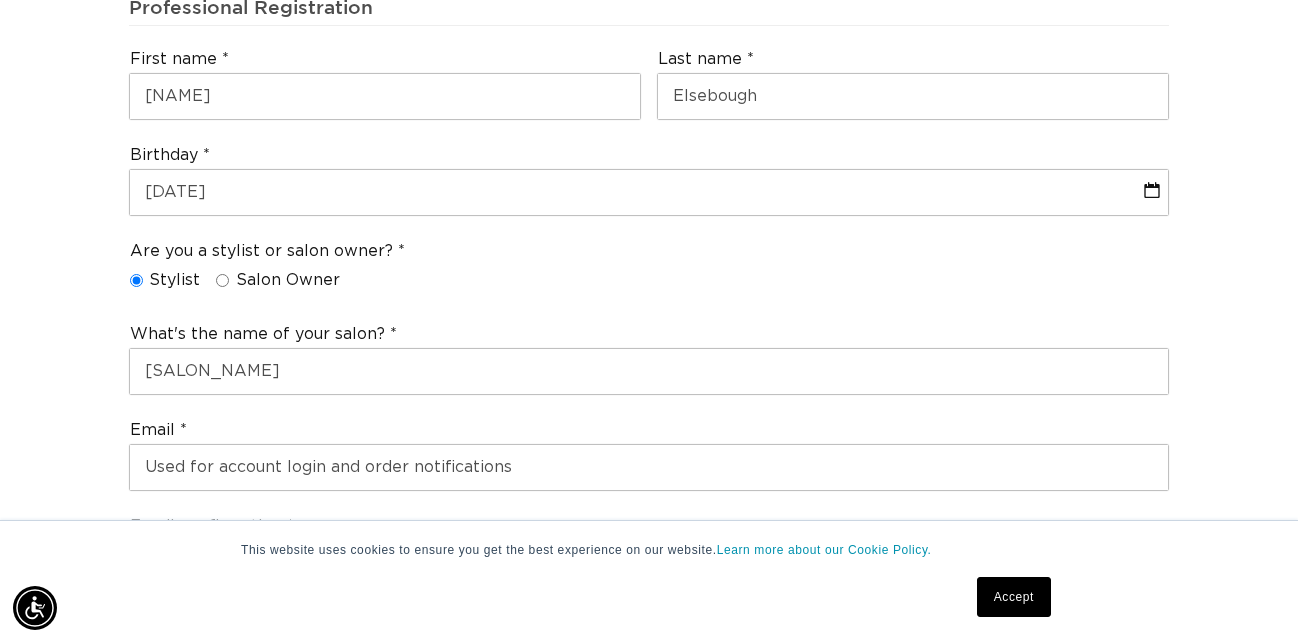 click on "Are you a stylist or salon owner? Stylist Salon Owner" at bounding box center [649, 270] 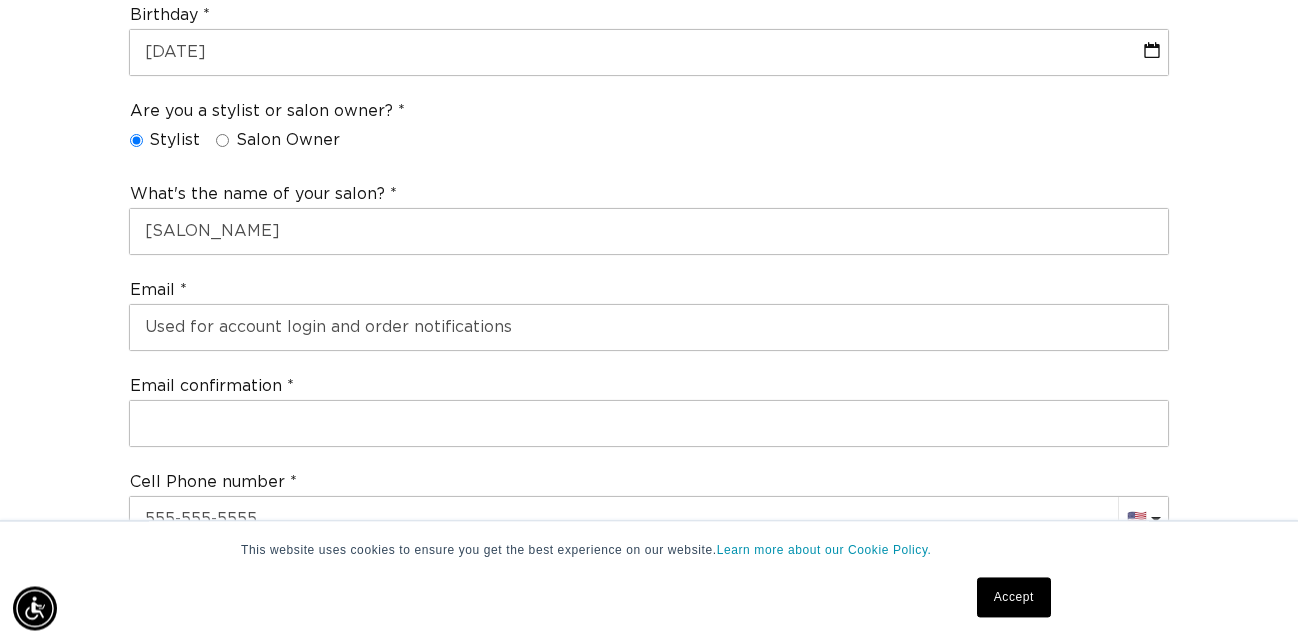 scroll, scrollTop: 816, scrollLeft: 0, axis: vertical 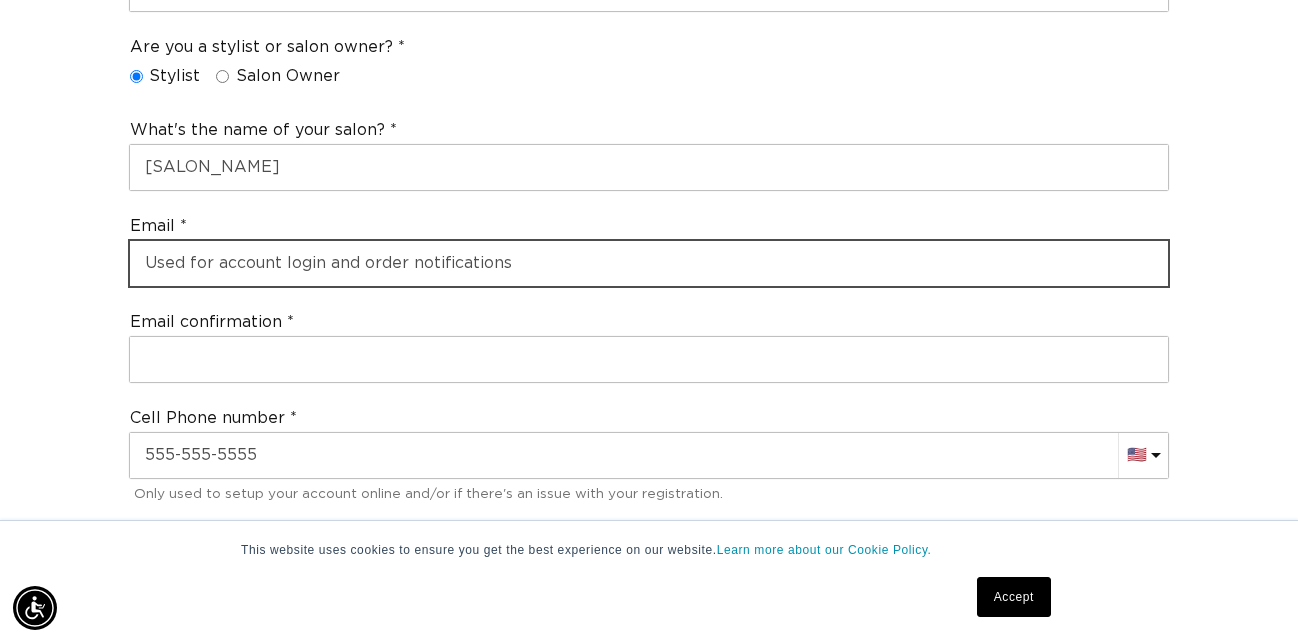 click at bounding box center [649, 263] 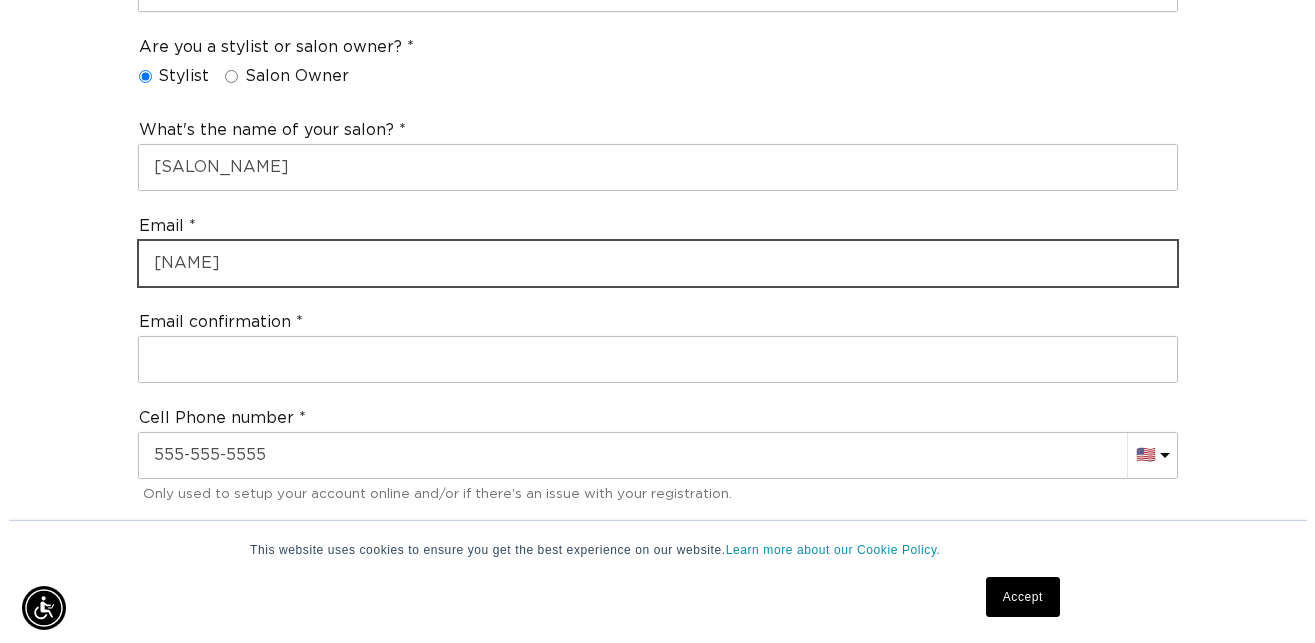 scroll, scrollTop: 0, scrollLeft: 0, axis: both 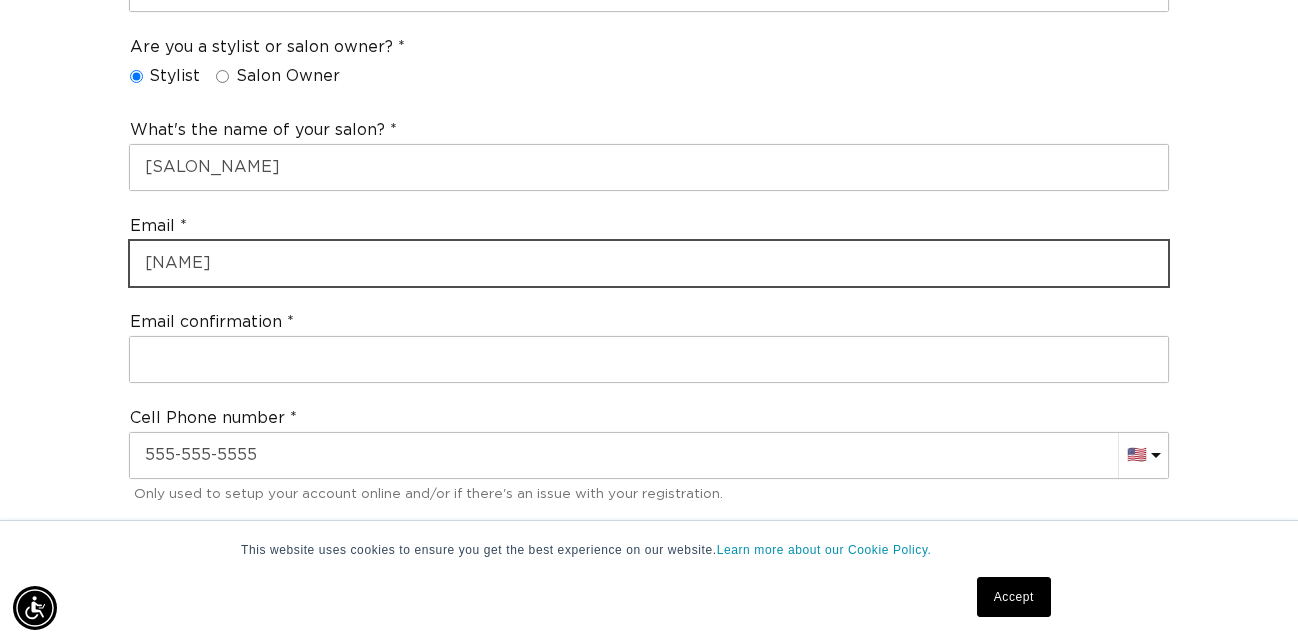 type on "makinzey111416@yahoo.com" 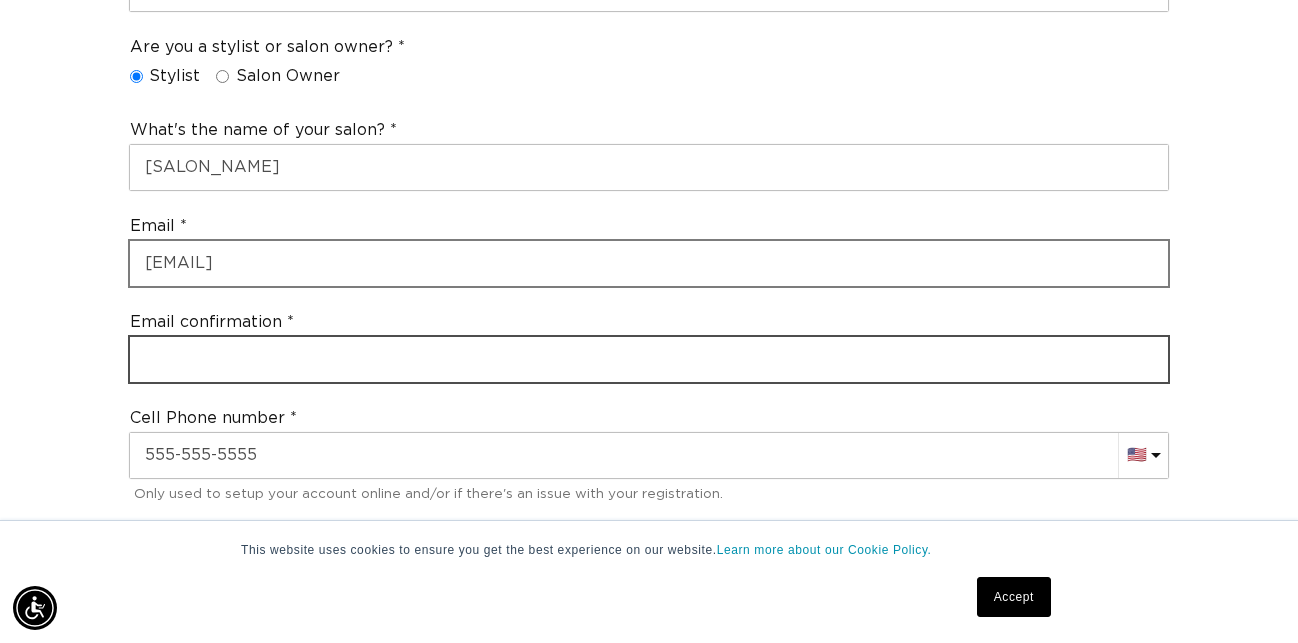 type on "makinzey111416@yahoo.com" 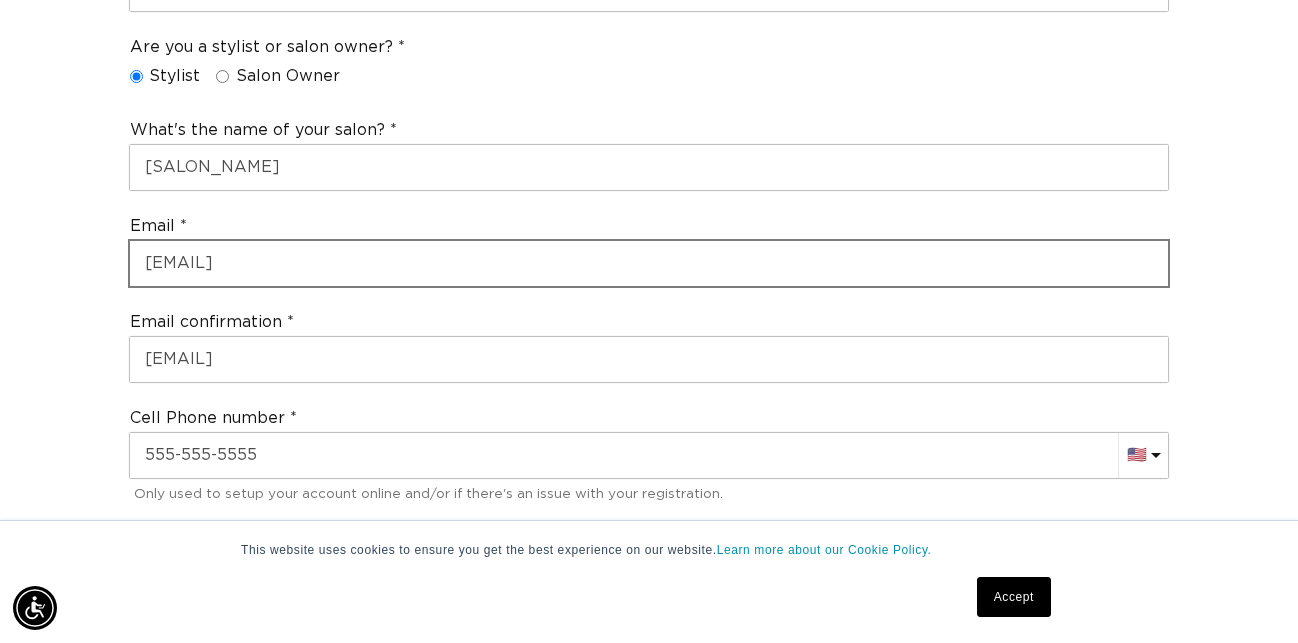 select on "Florida" 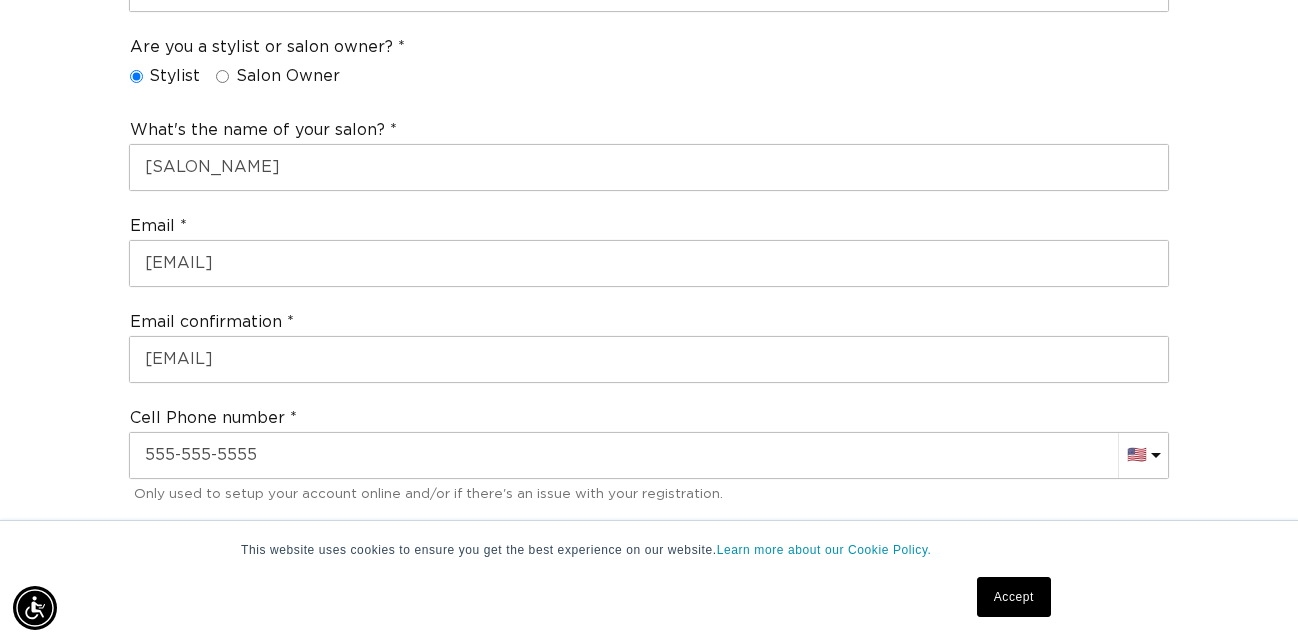 click on "This website uses cookies to ensure you get the best experience on our website.  Learn more about our Cookie Policy.
Accept
Skip to content
PREMIUM HAIR EXTENSIONS. NO GUESSWORK.
SHOP NOW. PAY LATER WITH AFTERPAY NOW AVAILABLE
AQUALYNA FOR STYLIST - SAVE UP TO 30% SHOP WITH PRO DISCOUNT OFF" at bounding box center [649, 1369] 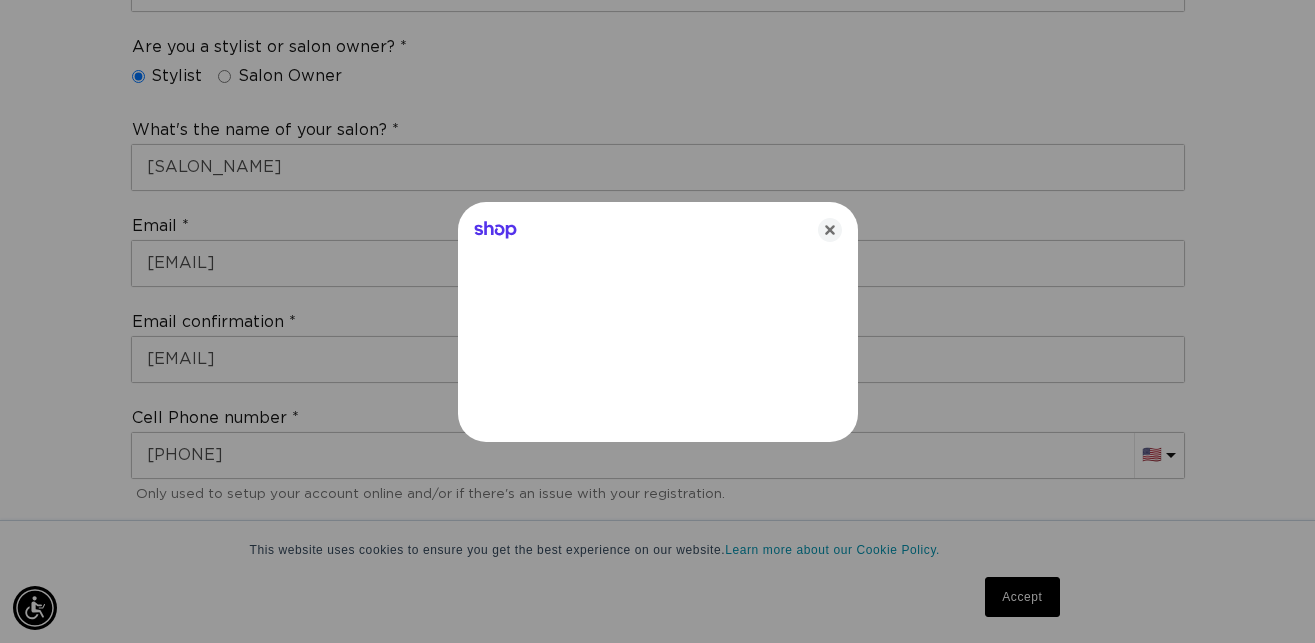 type on "+1 772 300 2840" 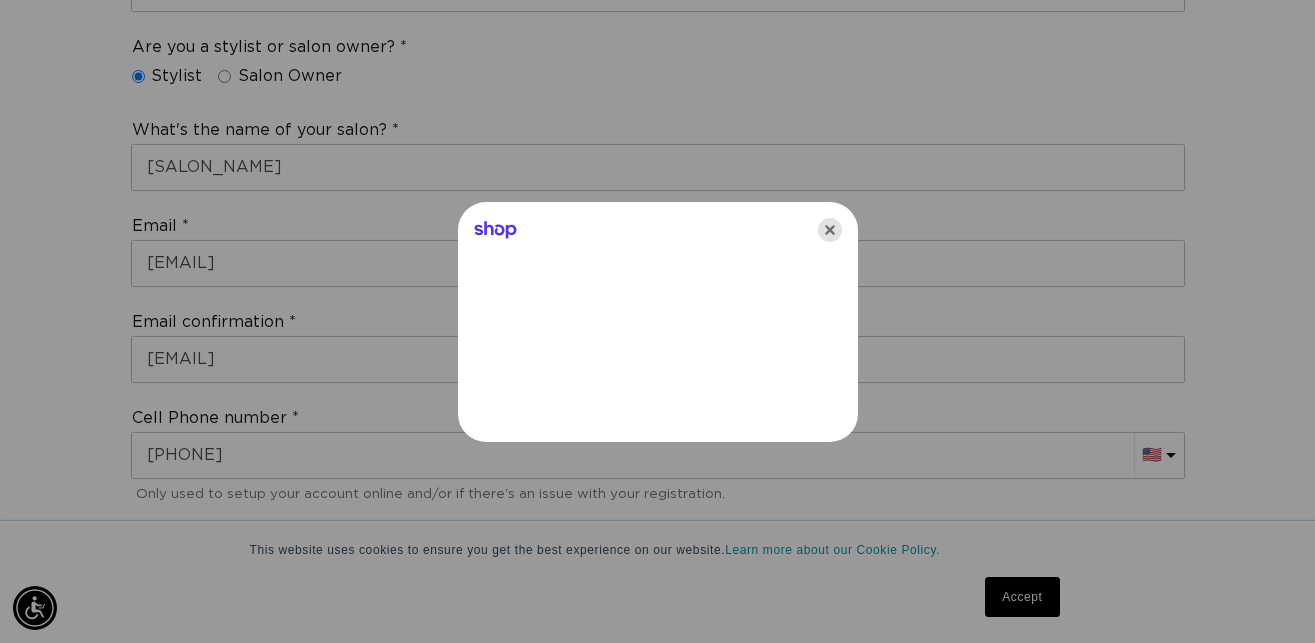 click 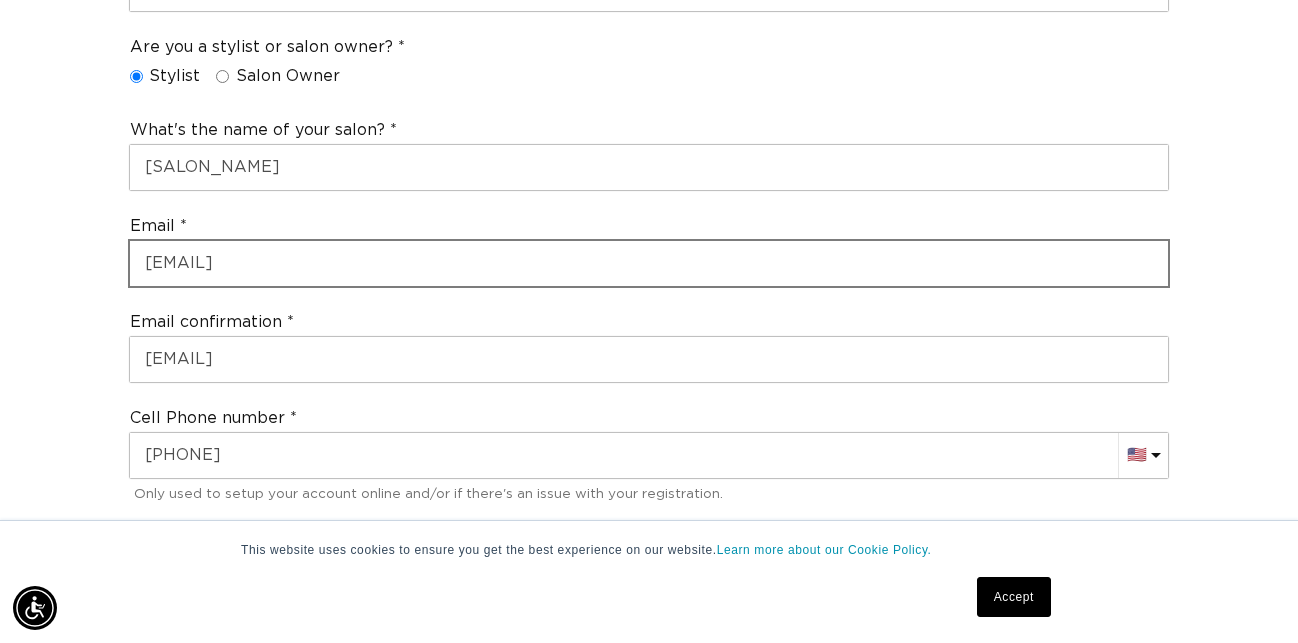 scroll, scrollTop: 0, scrollLeft: 2312, axis: horizontal 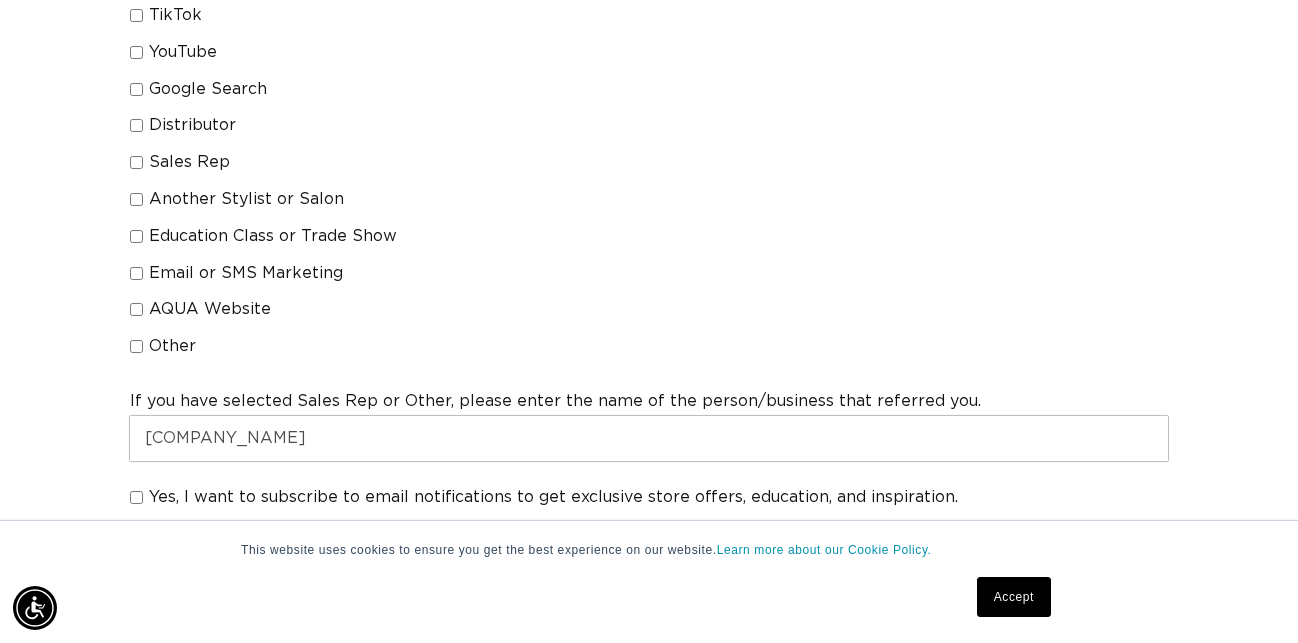 click on "Another Stylist or Salon" at bounding box center [246, 199] 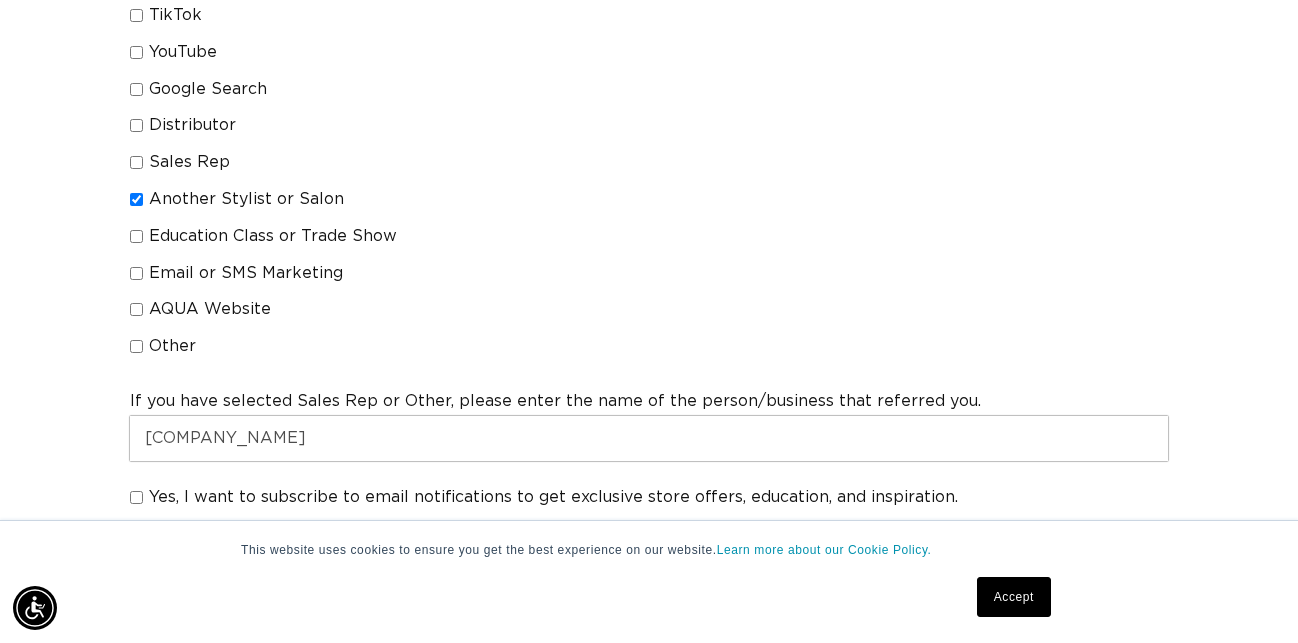 scroll, scrollTop: 1936, scrollLeft: 0, axis: vertical 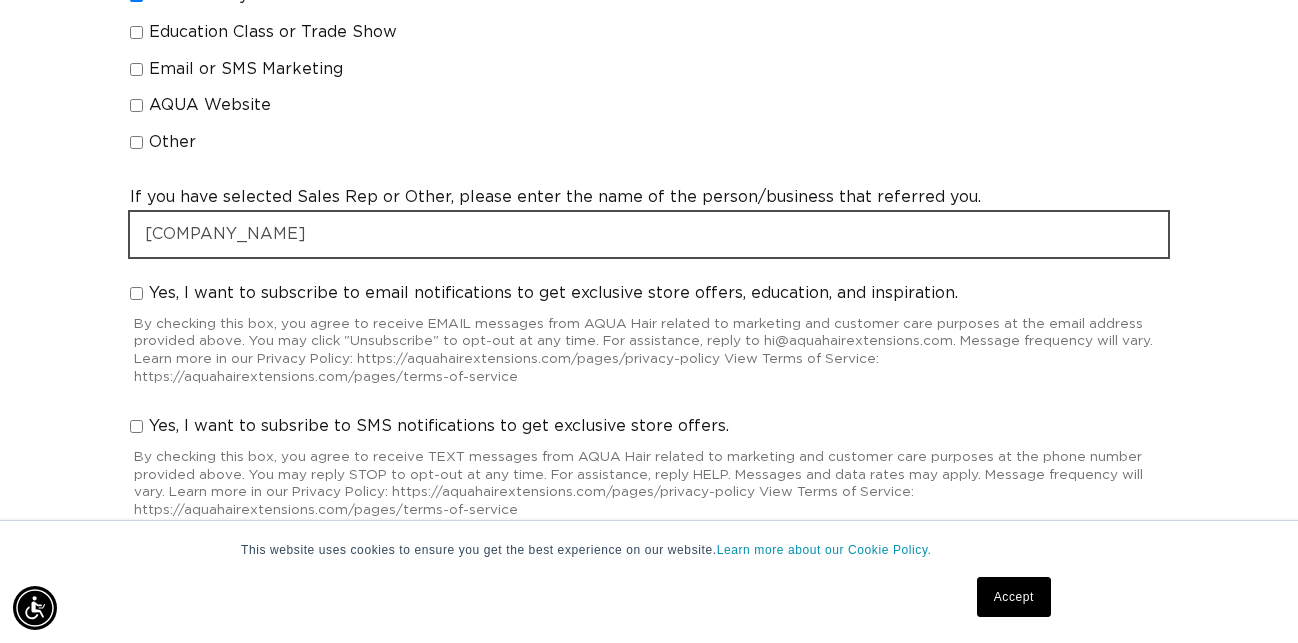 drag, startPoint x: 341, startPoint y: 229, endPoint x: 69, endPoint y: 222, distance: 272.09006 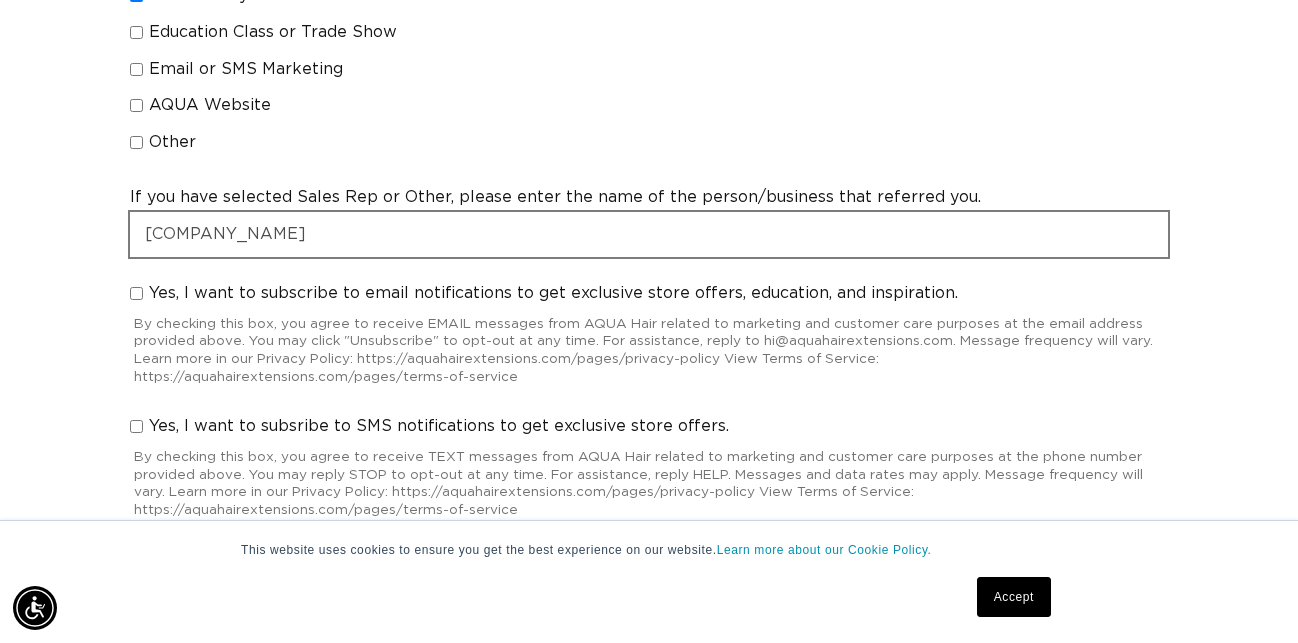 click on "Join the AQUA family
and unlock professional access and pricing
Fine Print:  We sell to licensed hair professionals only. Your account will be manually approved by us, and may take up to 24 hours.  You will receive a welcome email once your account is setup.
Please contact  hi@aquahairextensions.com  with any questions or concerns. Please do not share your professional account login with a client , or it may be disabled and any store credits or benefits you have available will also be disabled.
Step 1 of 2 Professional Registration First name MaKinzey Last name Elsebough  Birthday 04-28-1994 Are you a stylist or salon owner? Stylist Salon Owner What's the name of your salon? MonRose Beauty Lounge Email makinzey111416@yahoo.com Email confirmation makinzey111416@yahoo.com Cell Phone number AC (+247)  Afghanistan (+93) 🇦🇫 Albania (+355) 🇦🇱 Algeria (+213) 🇩🇿 American Samoa (+1) 🇦🇸 Andorra (+376) 🇦🇩 Angola (+244) 🇦🇴 Anguilla (+1) 🇦🇮" at bounding box center [649, -539] 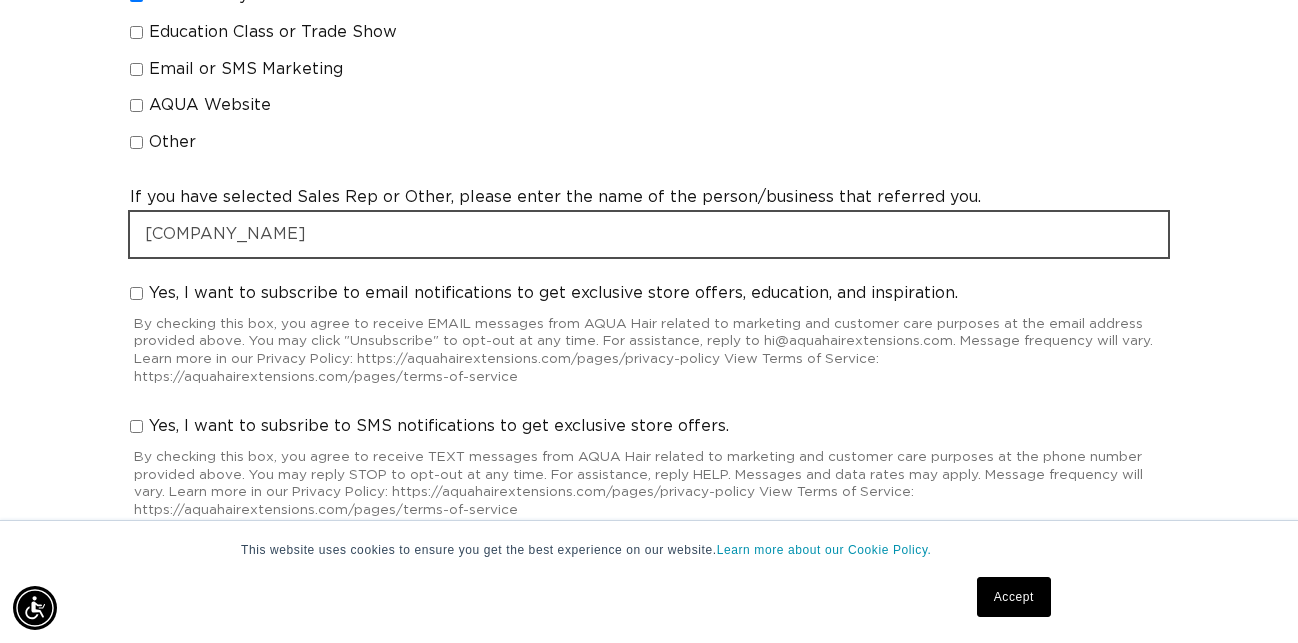 scroll, scrollTop: 0, scrollLeft: 1156, axis: horizontal 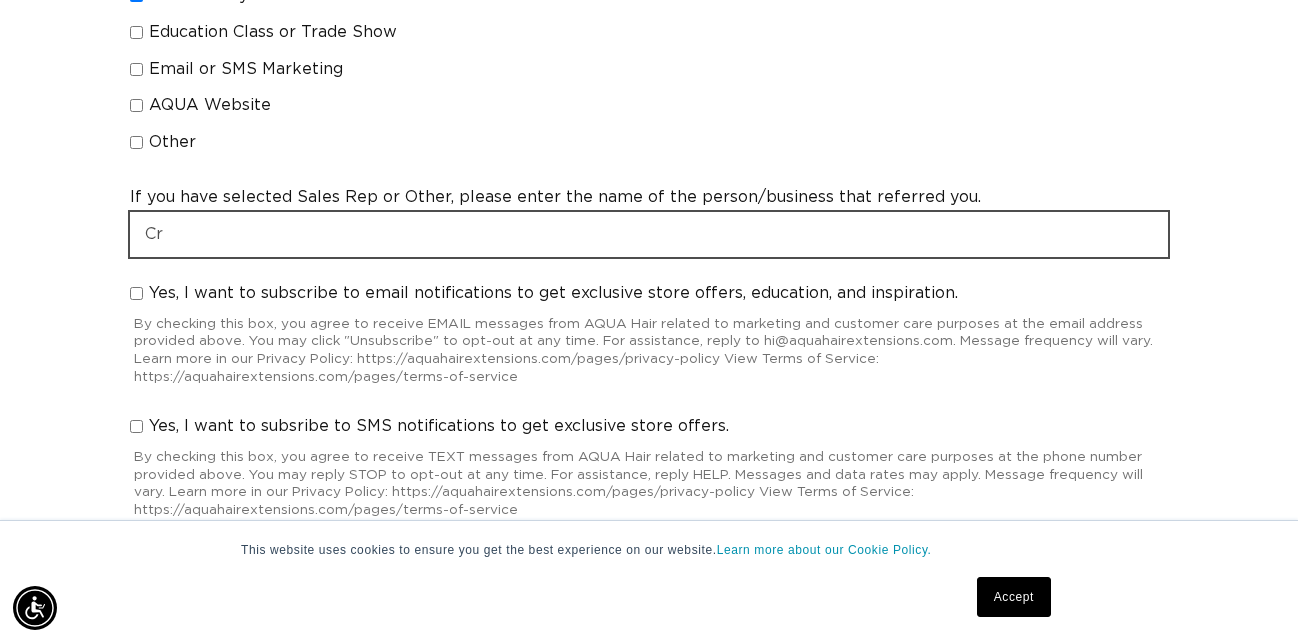 type on "C" 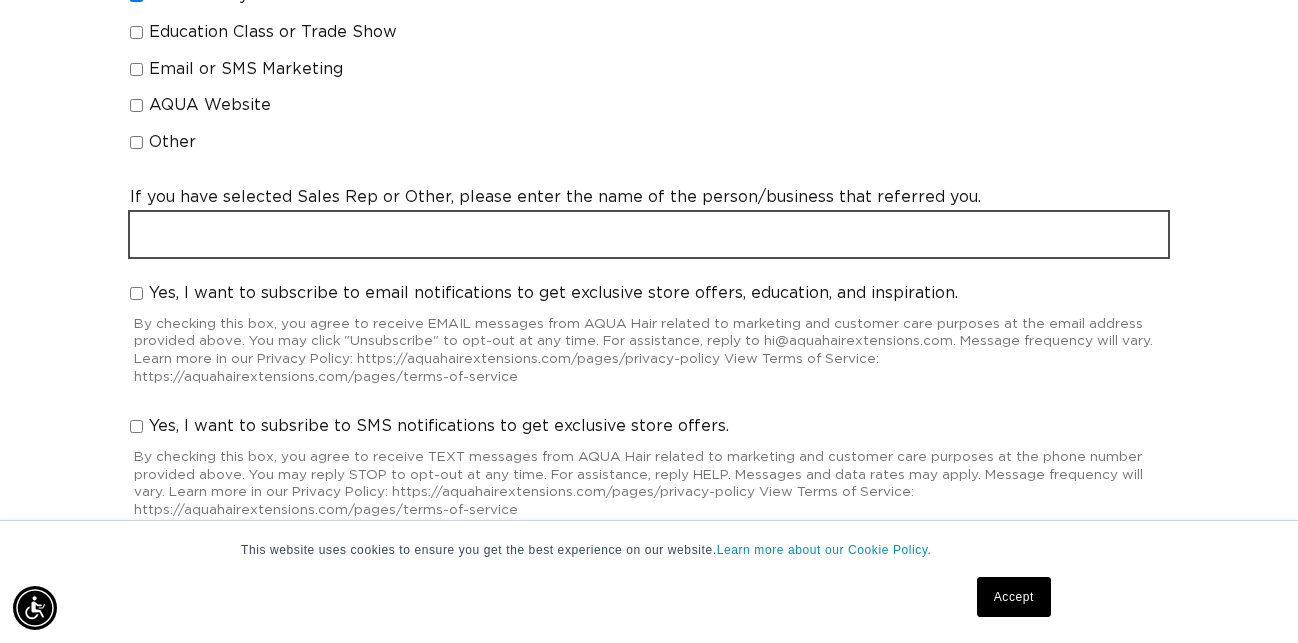 scroll, scrollTop: 0, scrollLeft: 2312, axis: horizontal 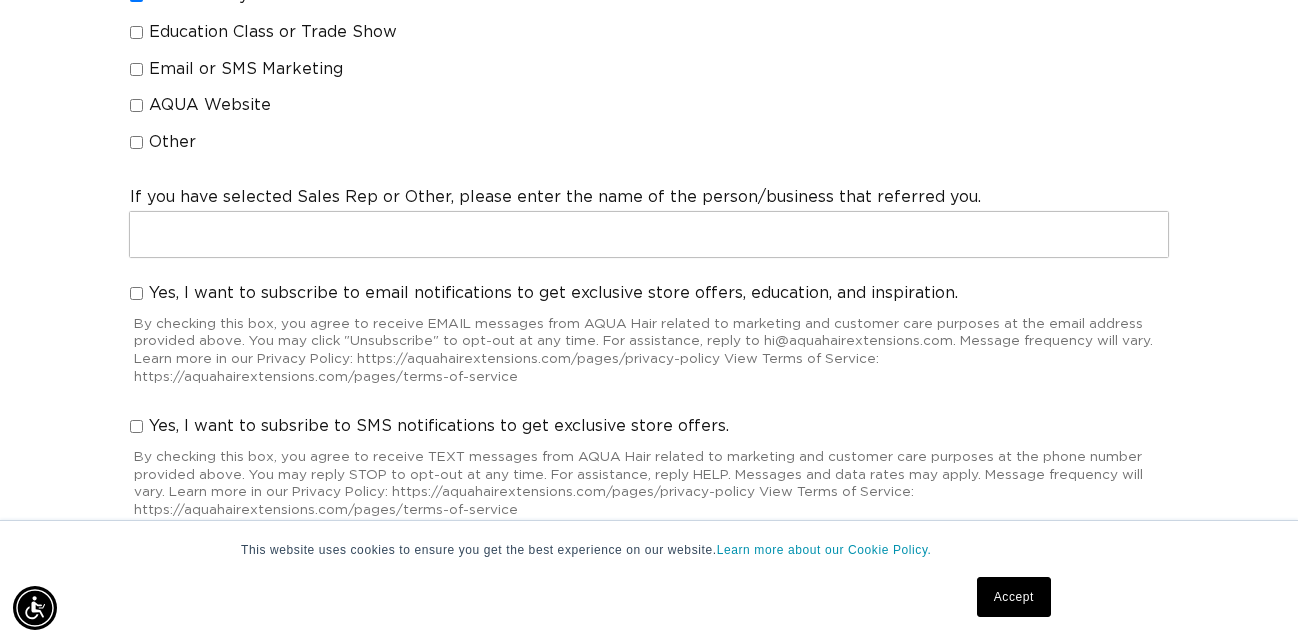 click on "If you have selected Sales Rep or Other, please enter the name of the person/business that referred you." at bounding box center (555, 197) 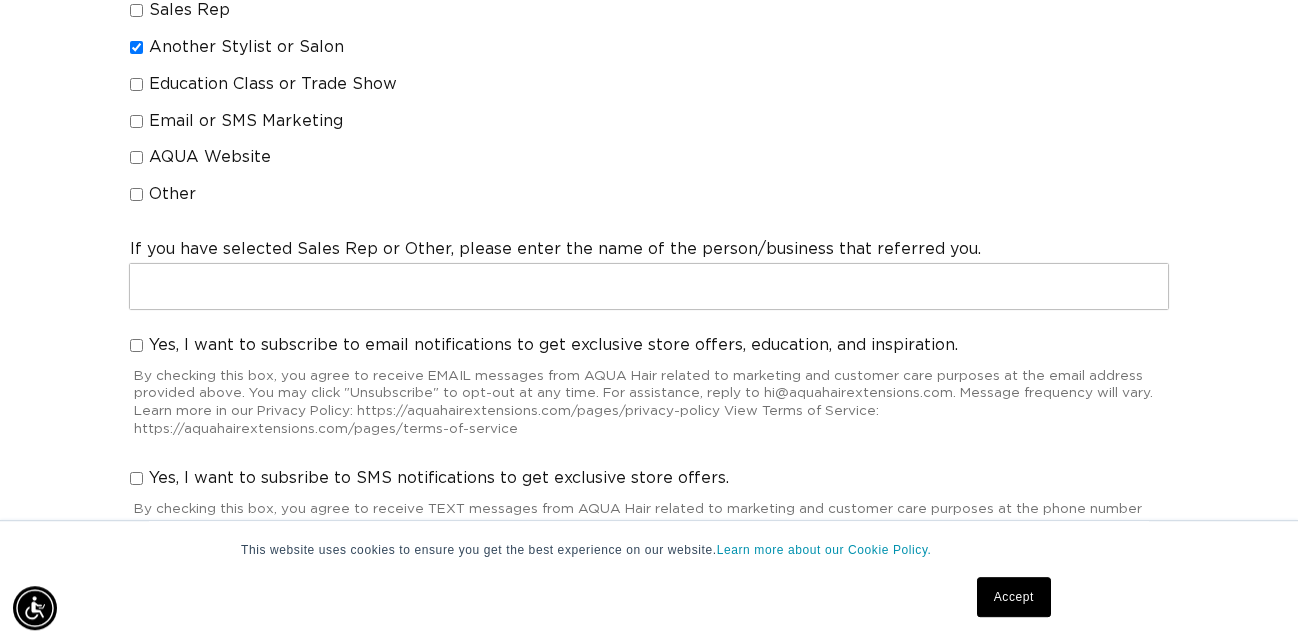 scroll, scrollTop: 1836, scrollLeft: 0, axis: vertical 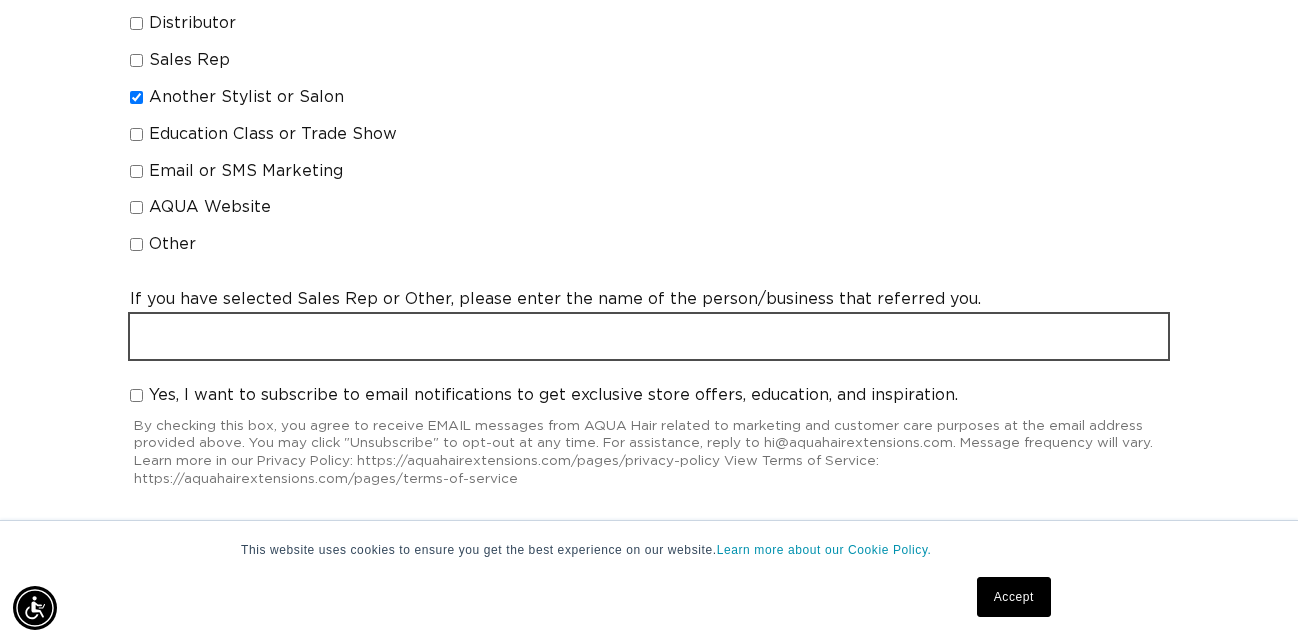 click at bounding box center (649, 336) 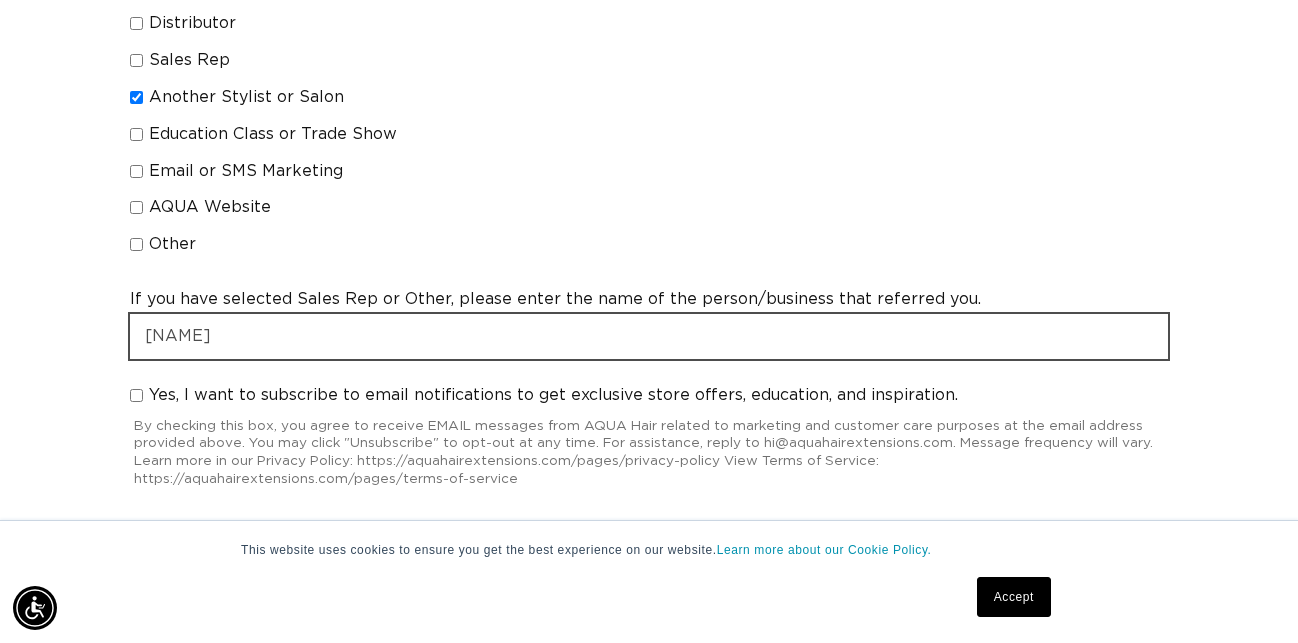 scroll, scrollTop: 0, scrollLeft: 1156, axis: horizontal 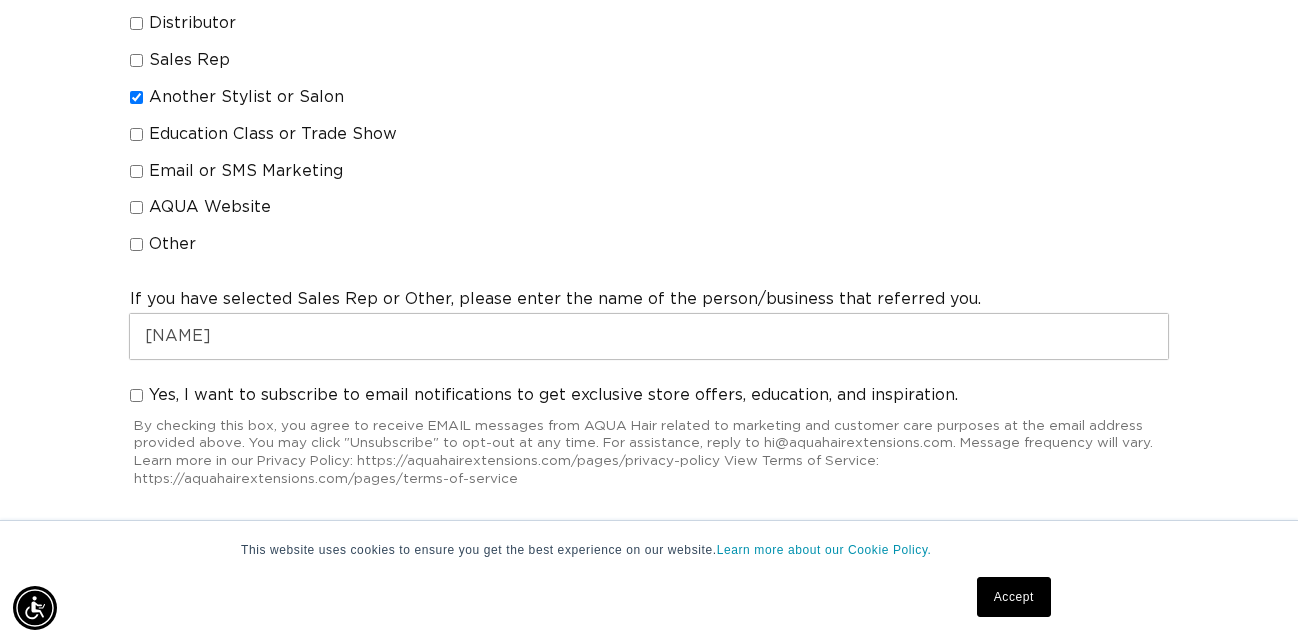 click on "How did you hear about us? (Select all that apply) Instagram Facebook TikTok YouTube Google Search Distributor Sales Rep Another Stylist or Salon Education Class or Trade Show Email or SMS Marketing AQUA Website Other" at bounding box center (337, 32) 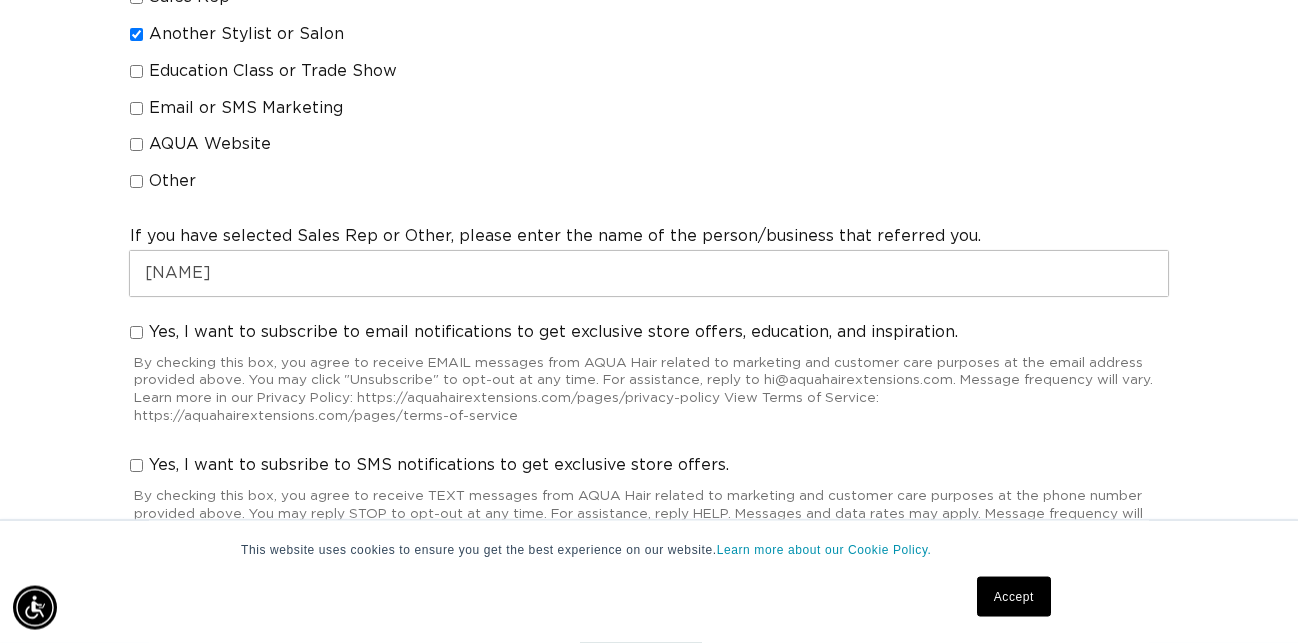 scroll, scrollTop: 2040, scrollLeft: 0, axis: vertical 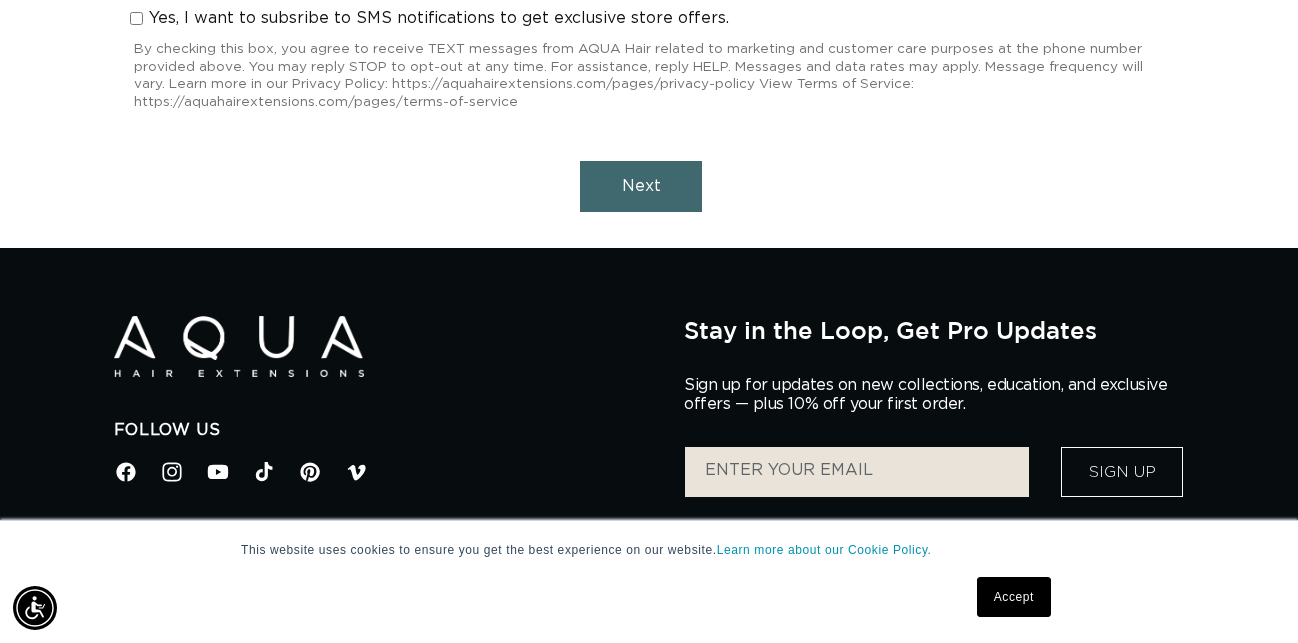 click on "Next" at bounding box center [641, 186] 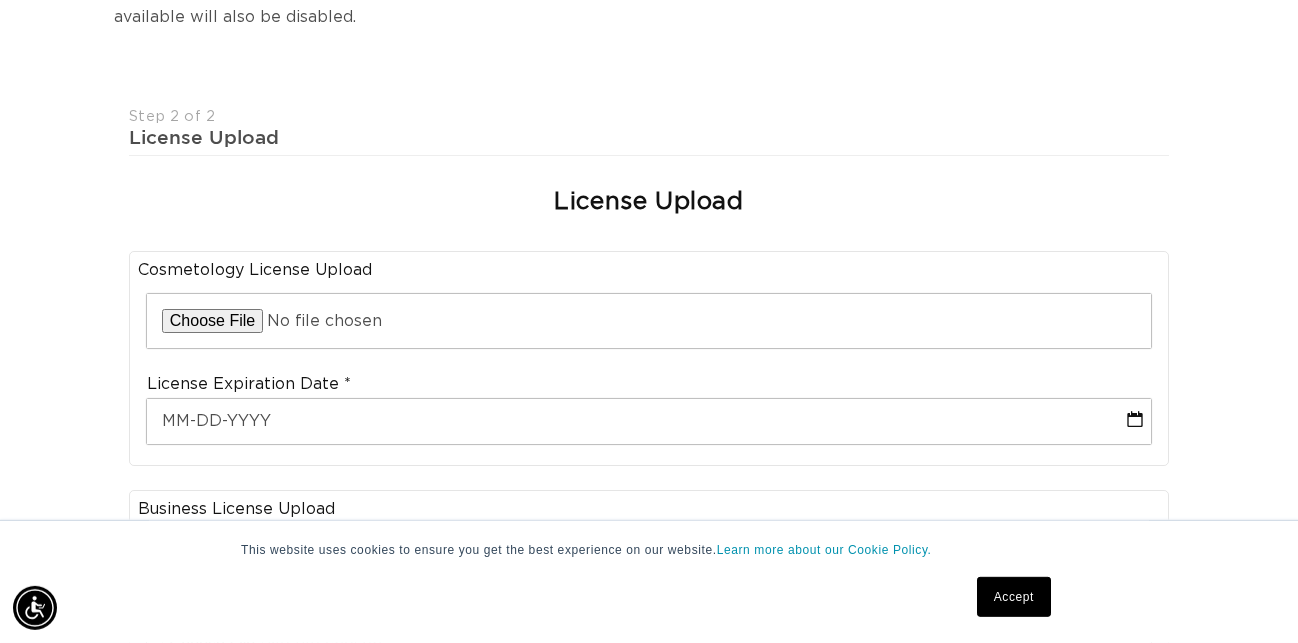 scroll, scrollTop: 0, scrollLeft: 0, axis: both 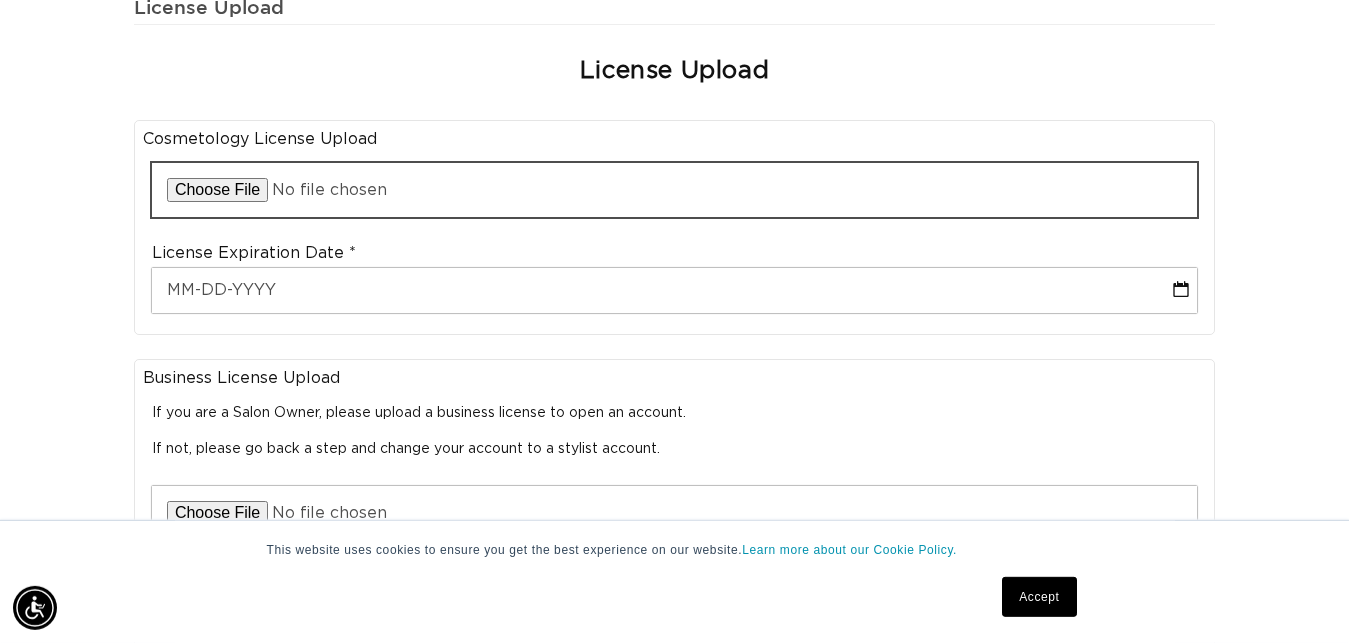 click at bounding box center [674, 190] 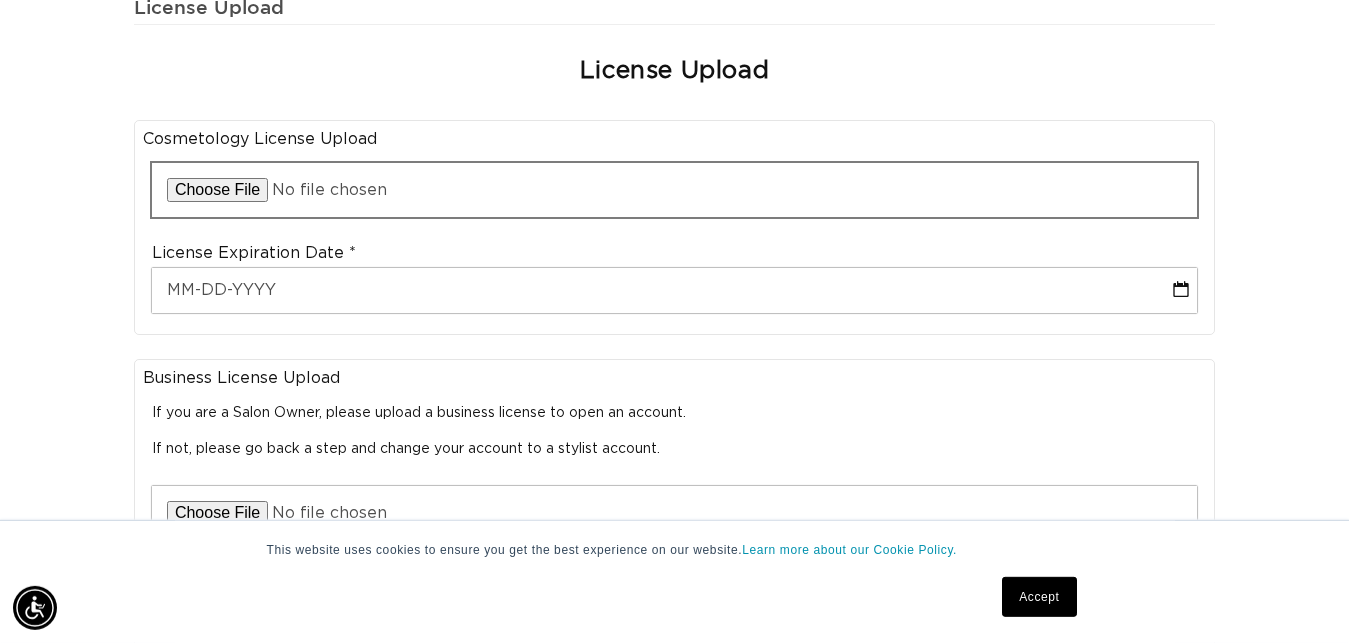 scroll, scrollTop: 0, scrollLeft: 1207, axis: horizontal 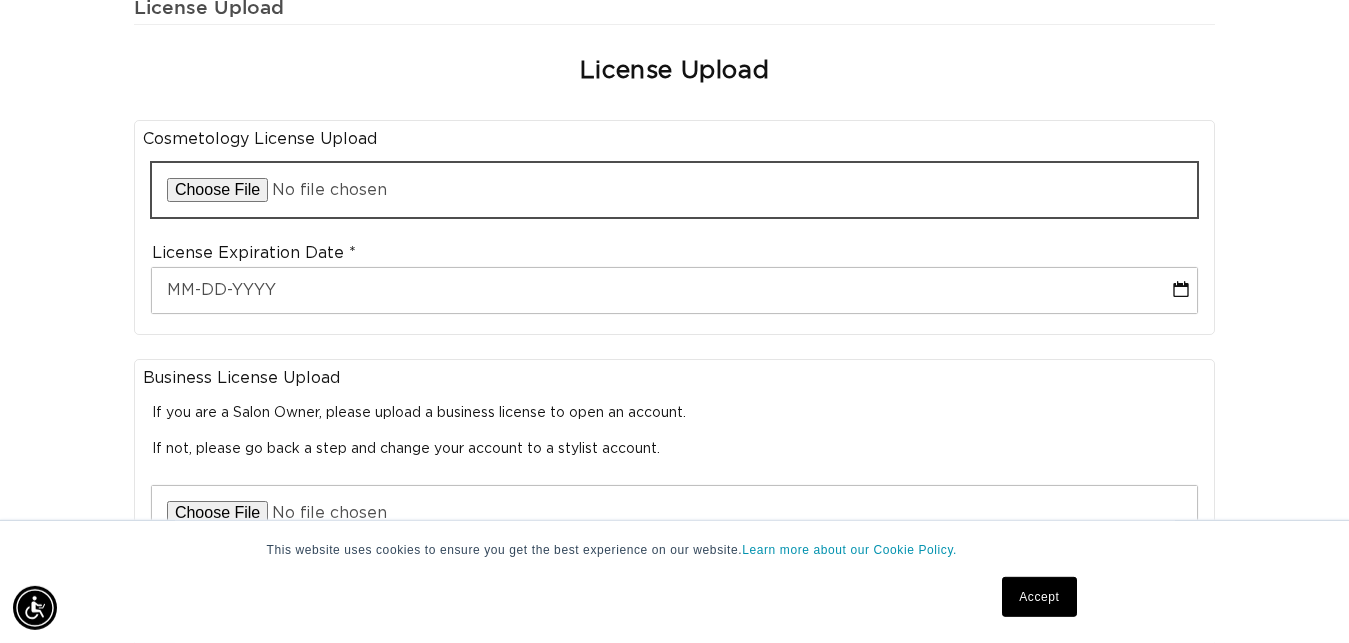 click at bounding box center [674, 190] 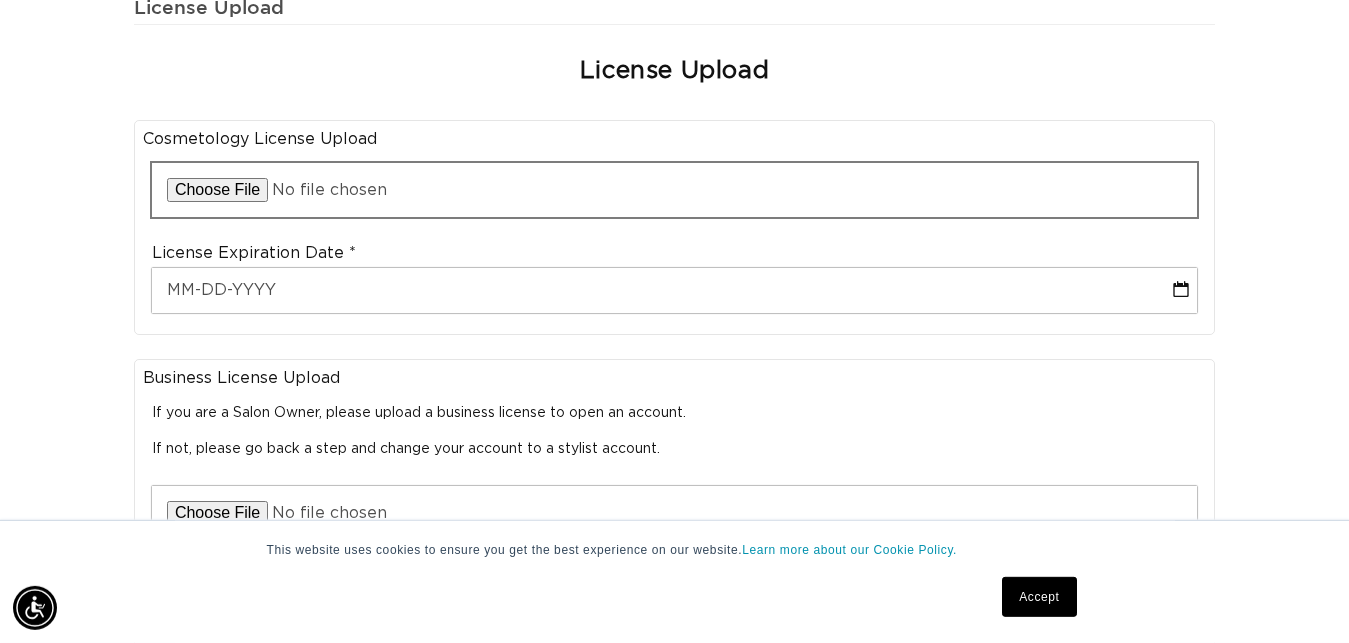 scroll, scrollTop: 0, scrollLeft: 1207, axis: horizontal 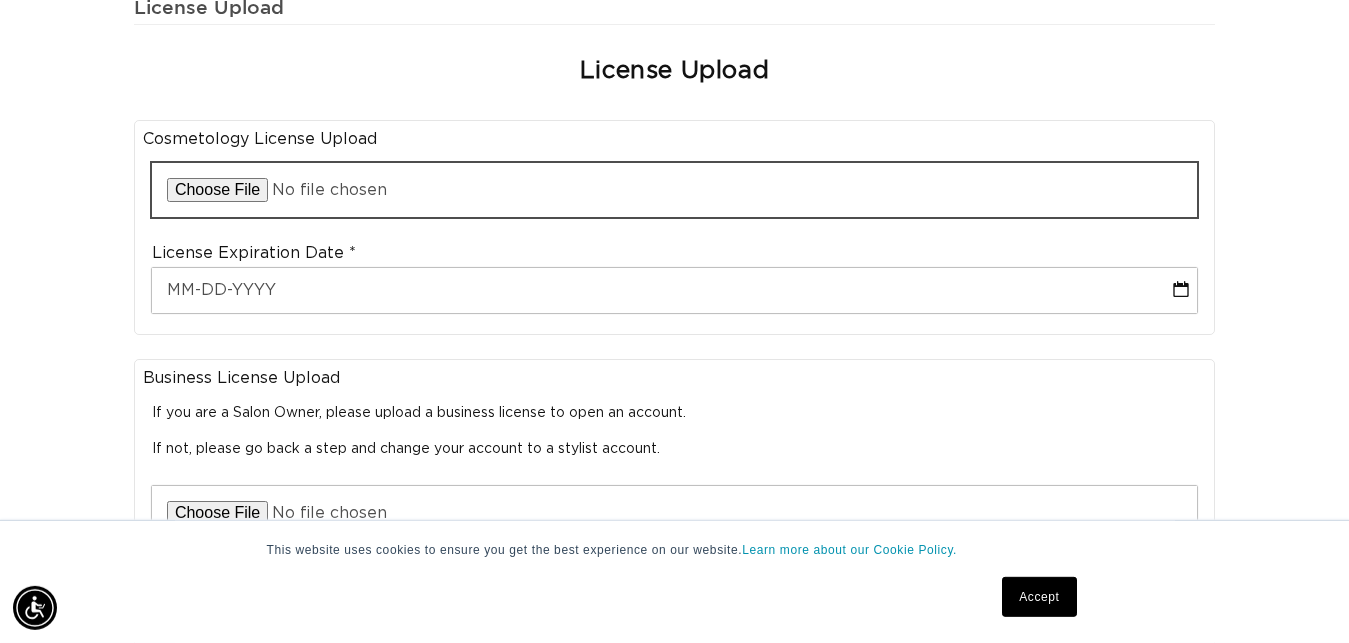type on "C:\fakepath\98765467890-.jpg" 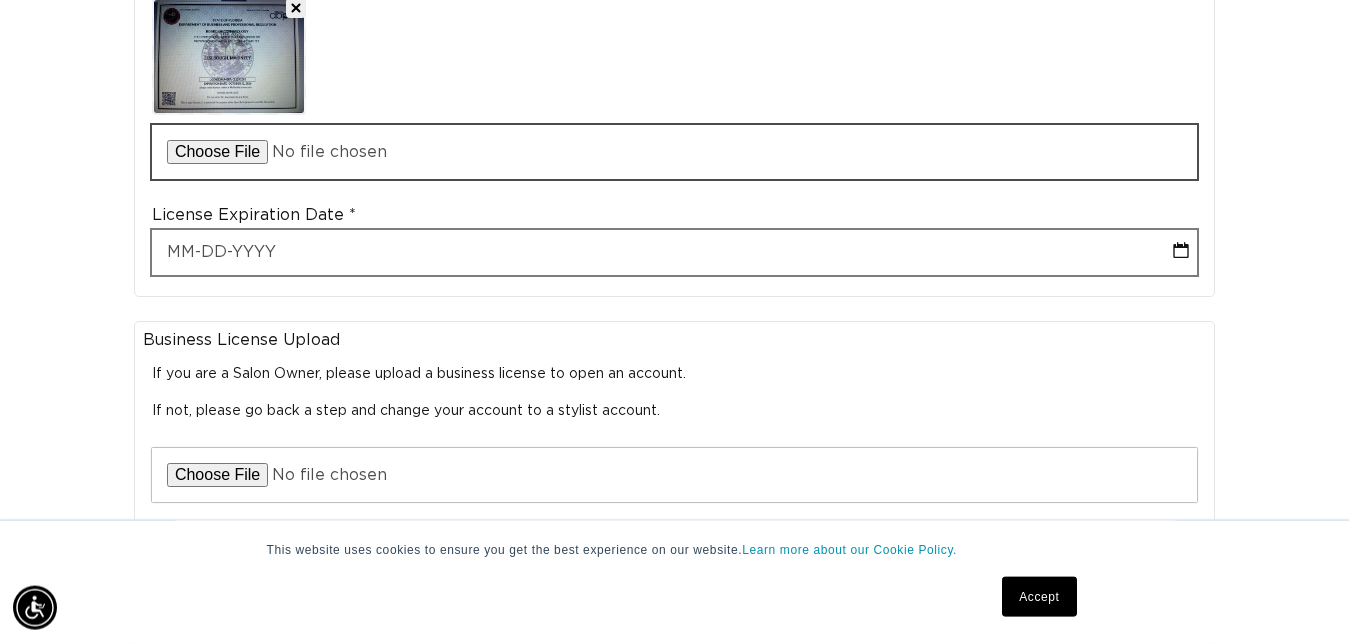 scroll, scrollTop: 788, scrollLeft: 0, axis: vertical 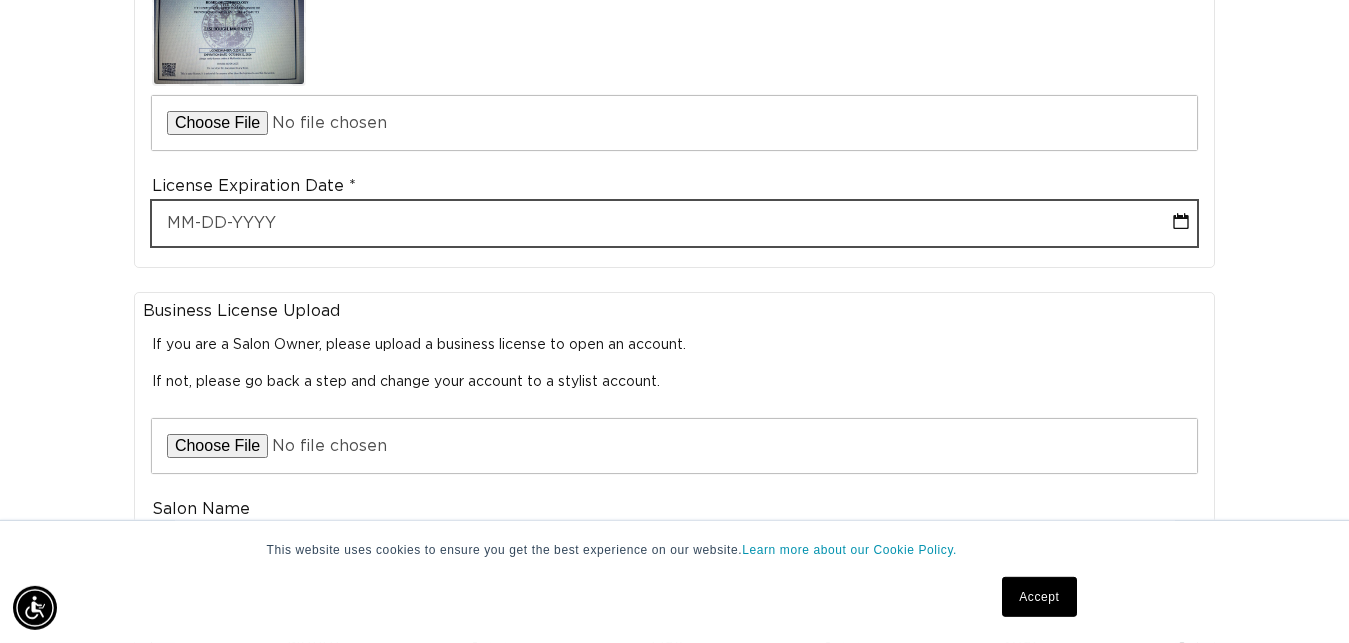 click at bounding box center (674, 223) 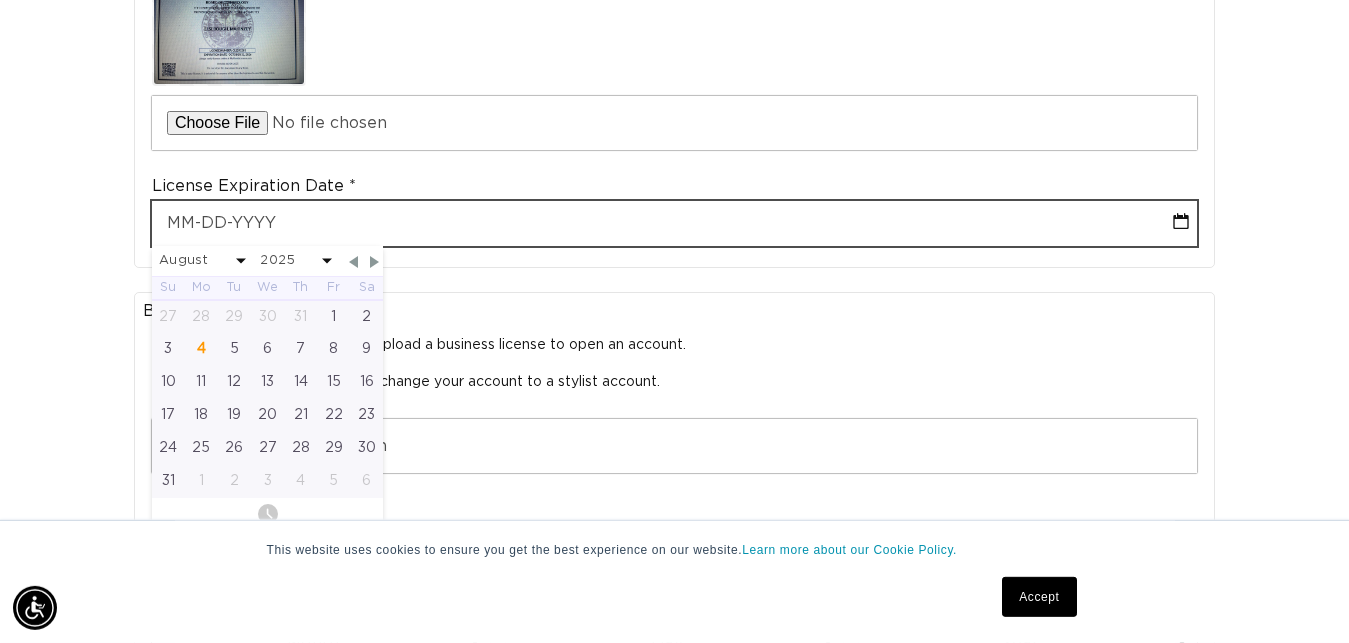 type on "1" 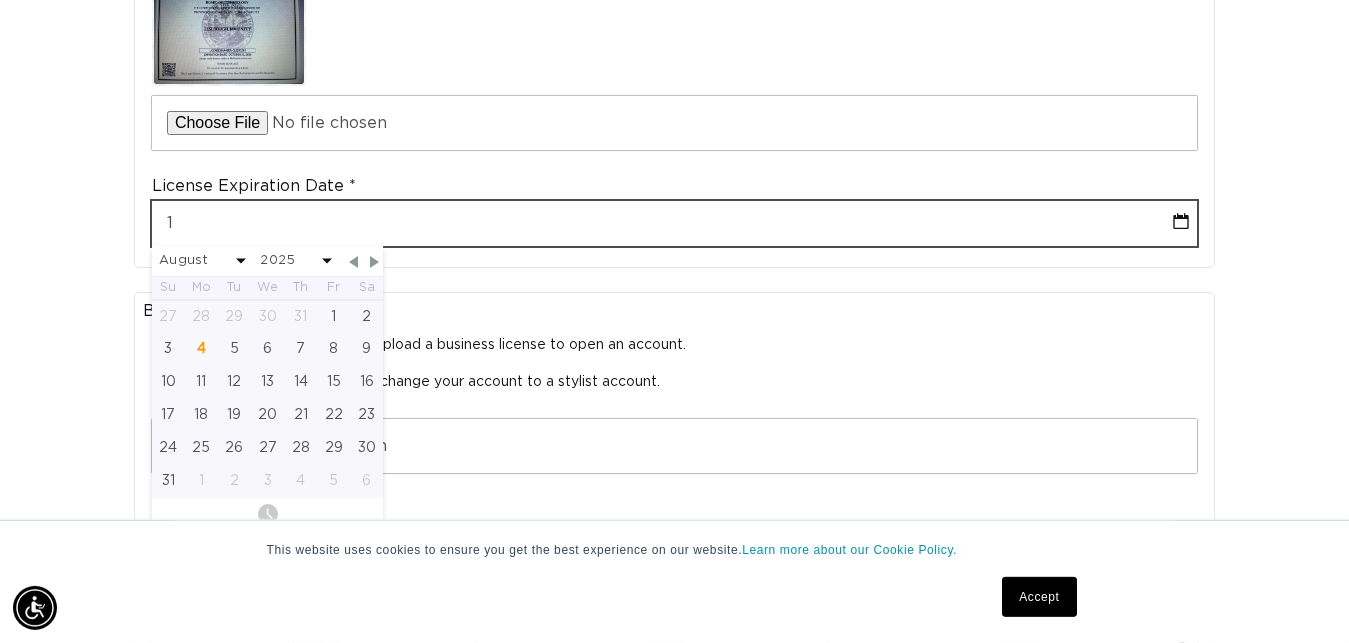 type on "10" 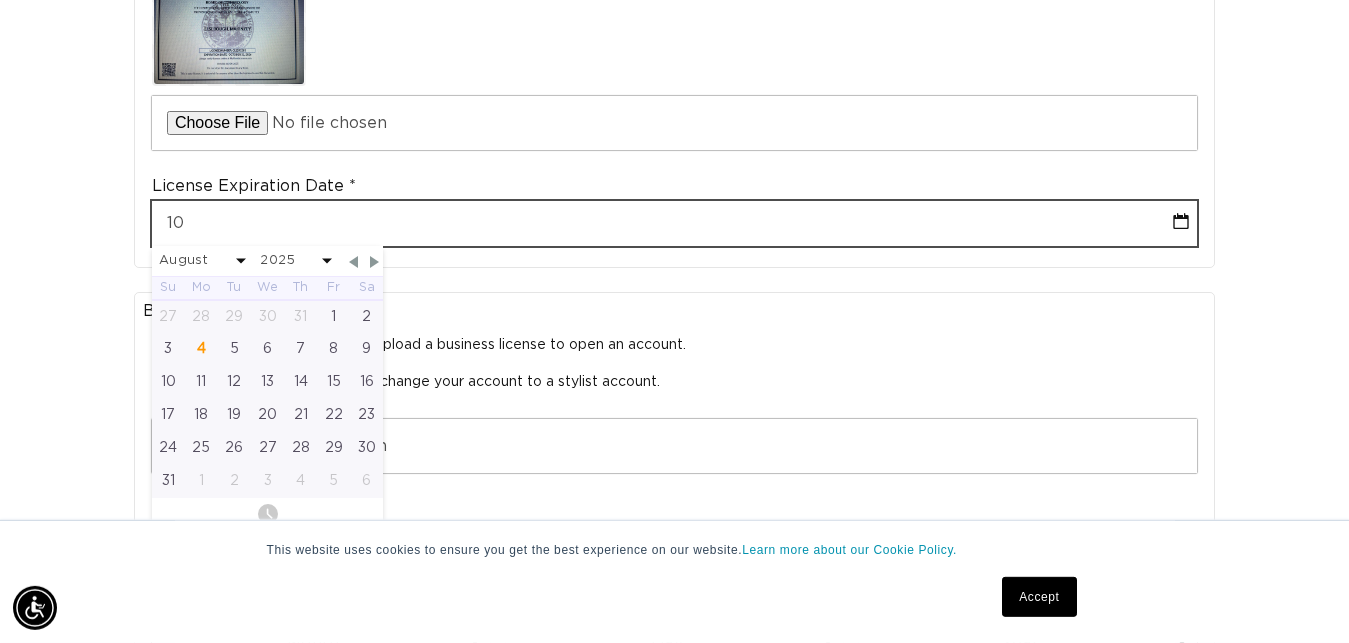 select on "7" 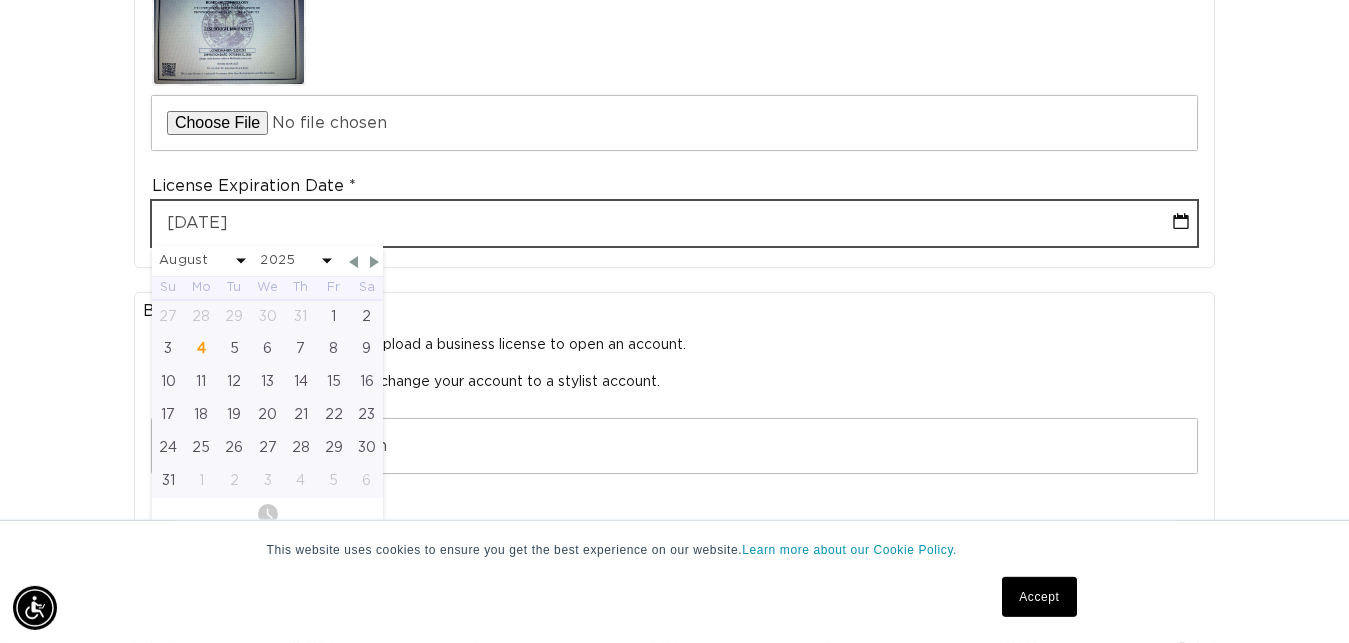 type on "10-31" 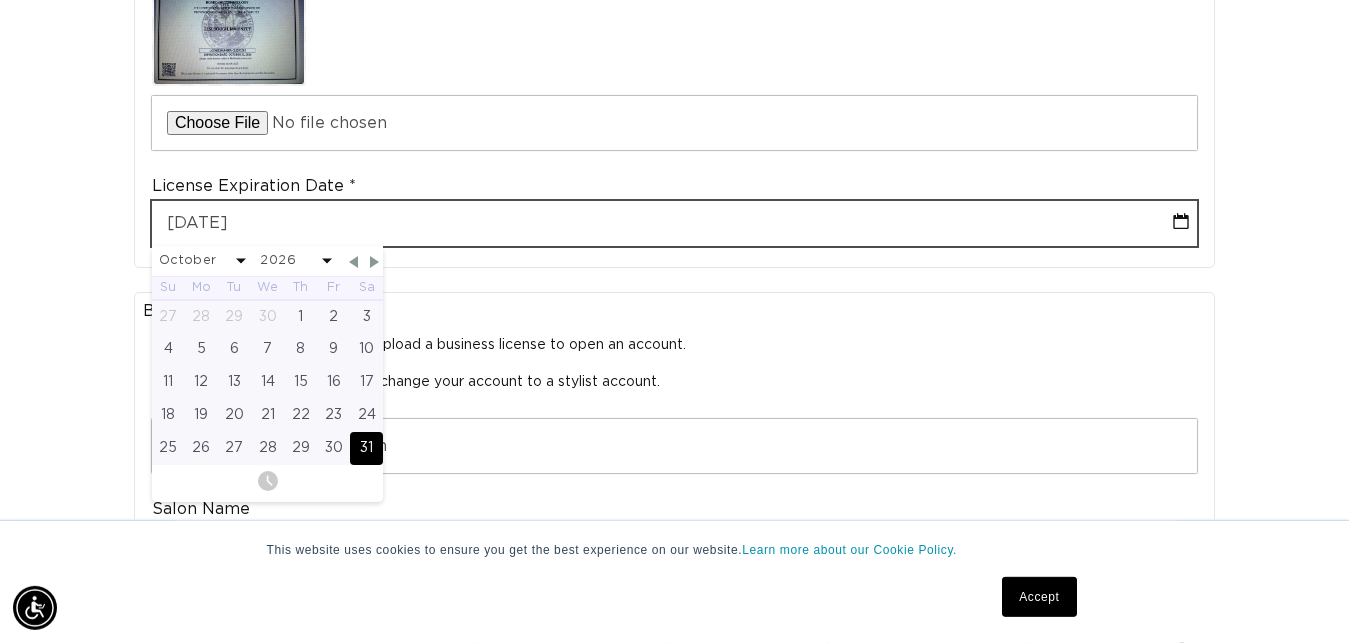 type on "10-31-2026" 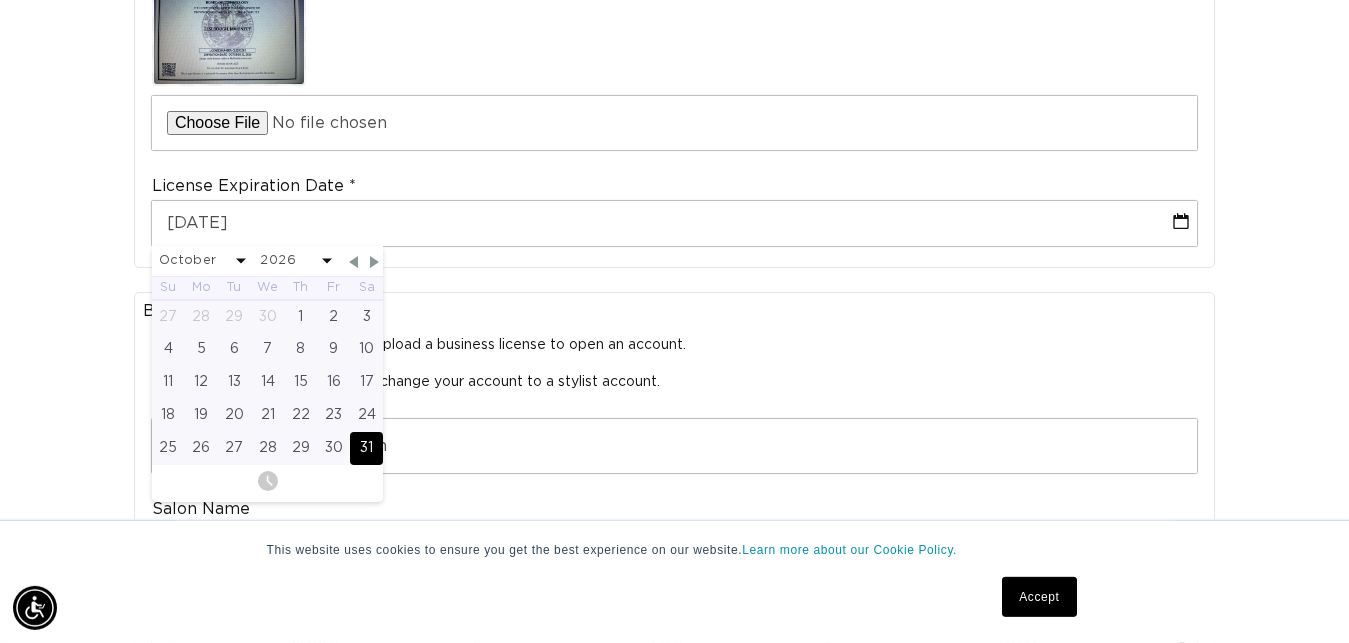 click on "Join the AQUA family
and unlock professional access and pricing
Fine Print:  We sell to licensed hair professionals only. Your account will be manually approved by us, and may take up to 24 hours.  You will receive a welcome email once your account is setup.
Please contact  hi@aquahairextensions.com  with any questions or concerns. Please do not share your professional account login with a client , or it may be disabled and any store credits or benefits you have available will also be disabled.
Step 2 of 2 License Upload License Upload Cosmetology License Upload Upload Cosmetology License License Expiration Date  10-31-2026 January February March April May June July August September October November December 2025 2026 2027 2028 2029 2030 2031 2032 2033 2034 2035 2036 2037 2038 2039 2040 Su Mo Tu We Th Fr Sa 27 28 29 30 1 2 3 4 5 6 7 8 9 10 11 12 13 14 15 16 17 18 19 20 21 22 23 24 25 26 27 28 29 30 31   Business License Upload Business License Upload Salon Name Month 1 2" at bounding box center (674, 264) 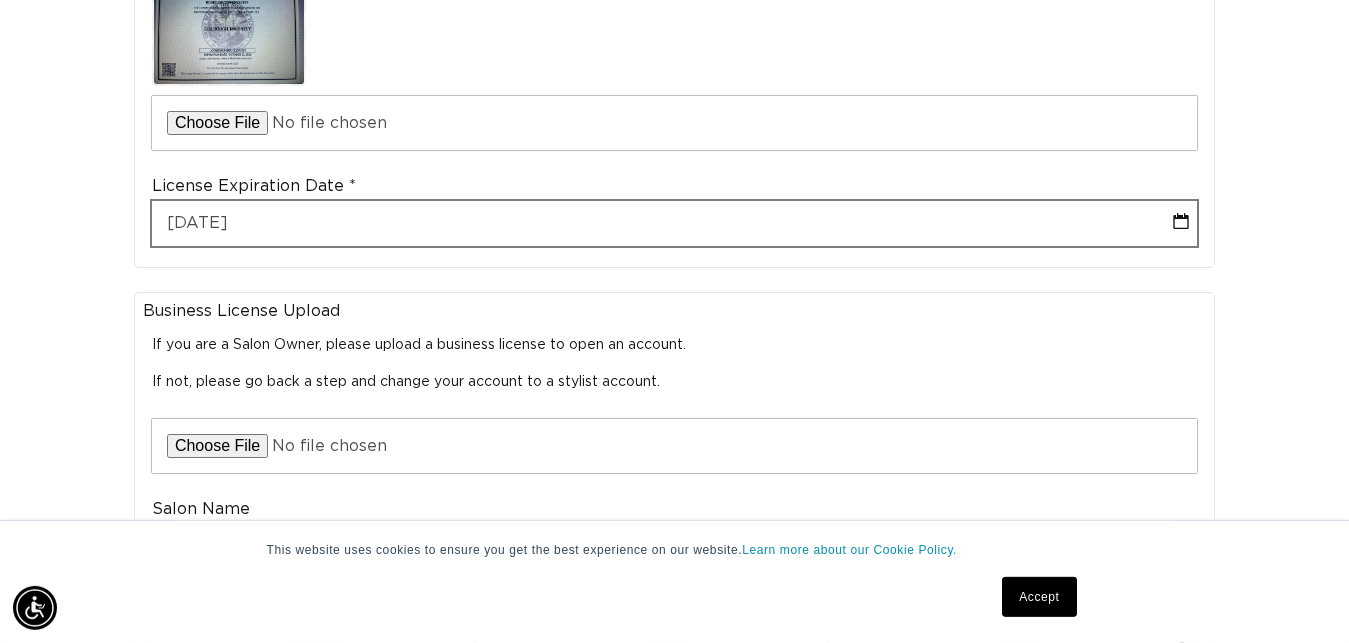 scroll, scrollTop: 0, scrollLeft: 1207, axis: horizontal 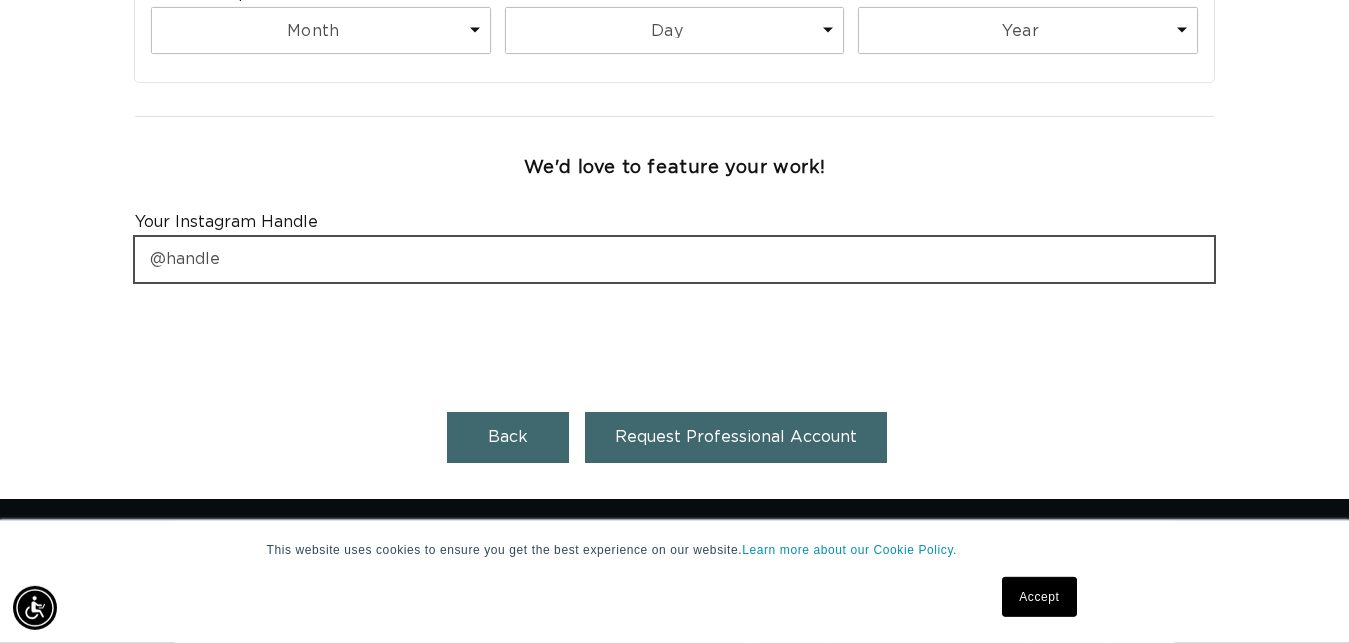 click at bounding box center (674, 259) 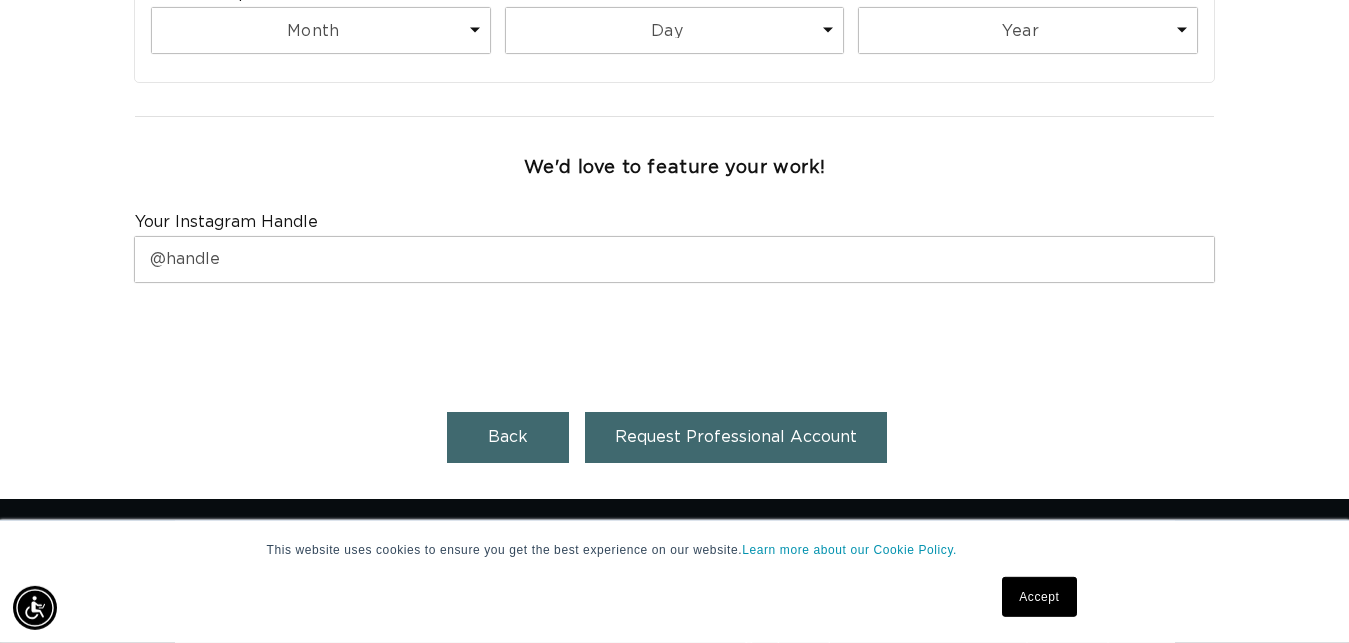 click at bounding box center [674, 337] 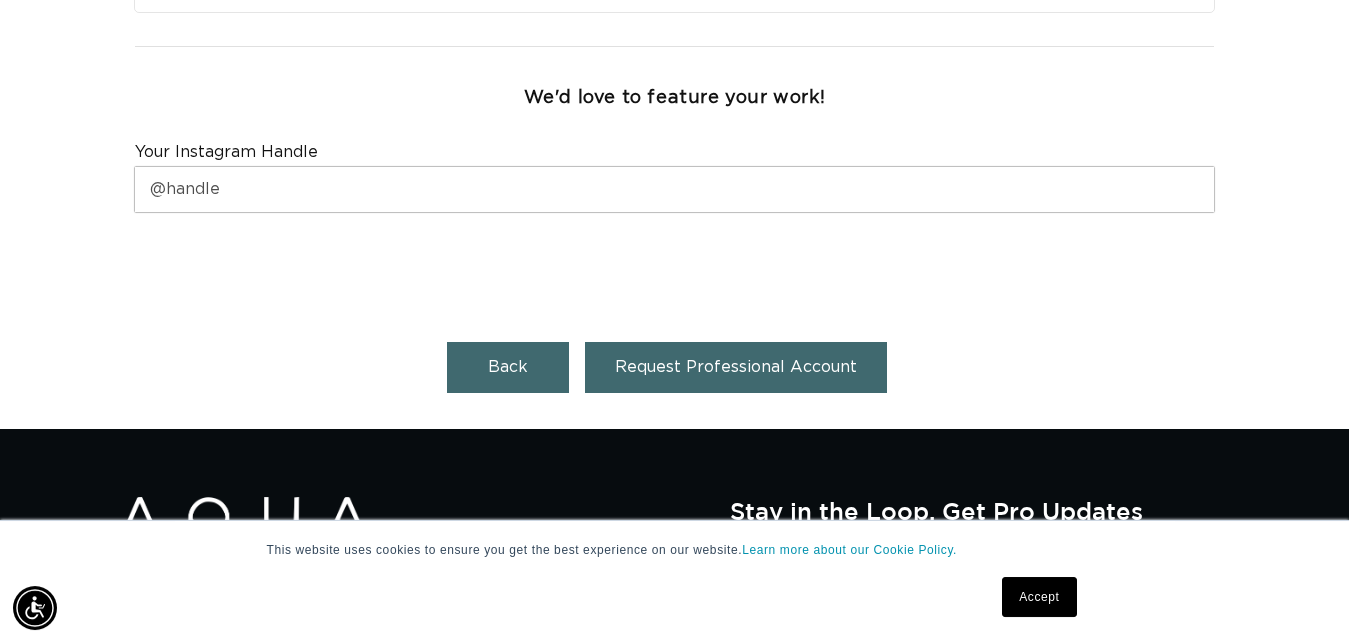 scroll, scrollTop: 1502, scrollLeft: 0, axis: vertical 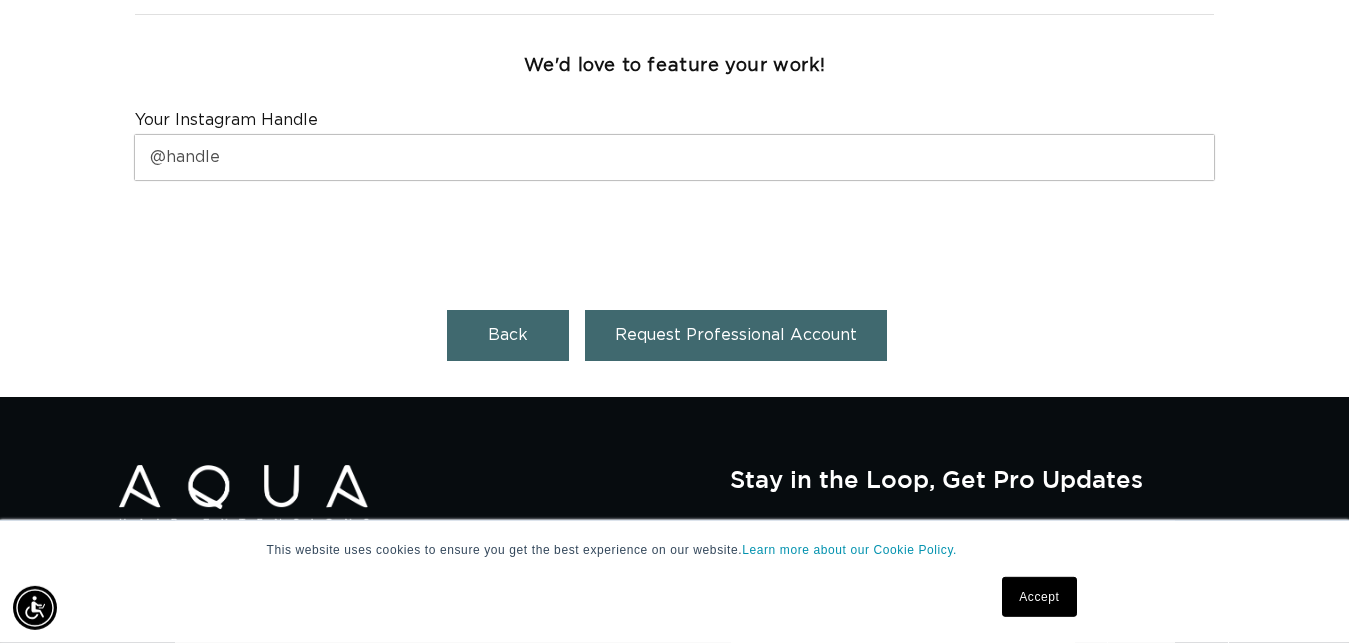 click on "Request Professional Account" at bounding box center [736, 335] 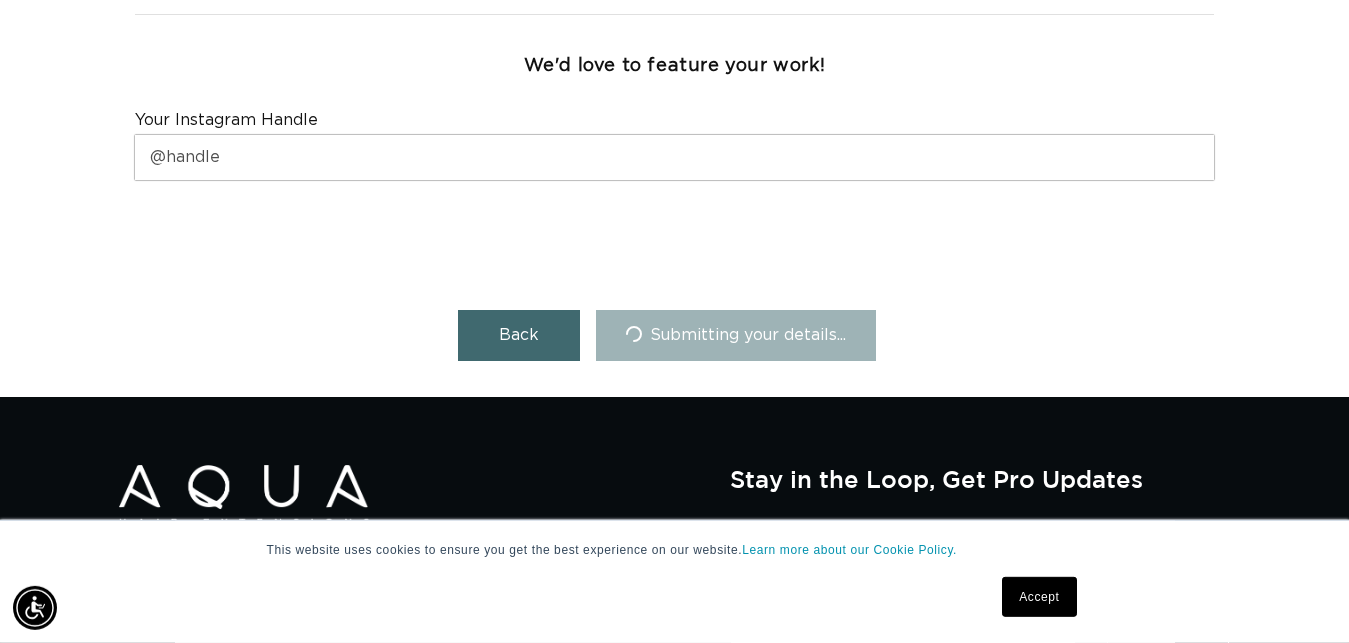 scroll, scrollTop: 0, scrollLeft: 1207, axis: horizontal 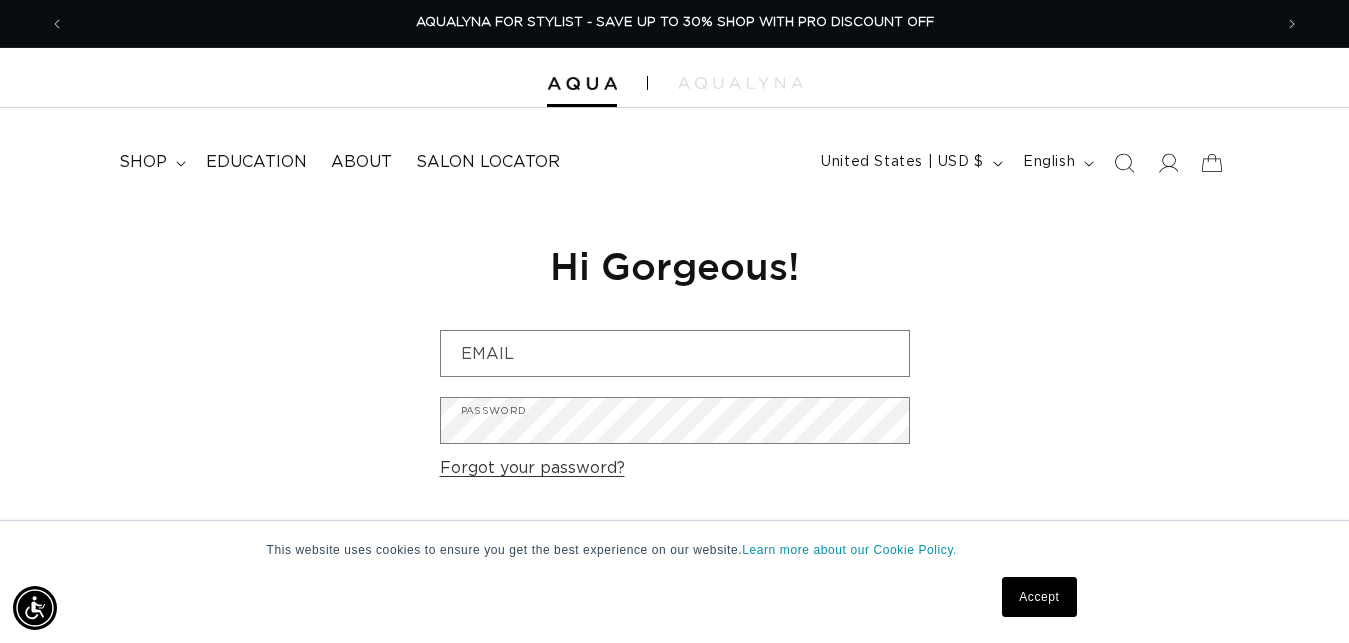 click on "AQUALYNA FOR STYLIST - SAVE UP TO 30% SHOP WITH PRO DISCOUNT OFF" at bounding box center (675, 22) 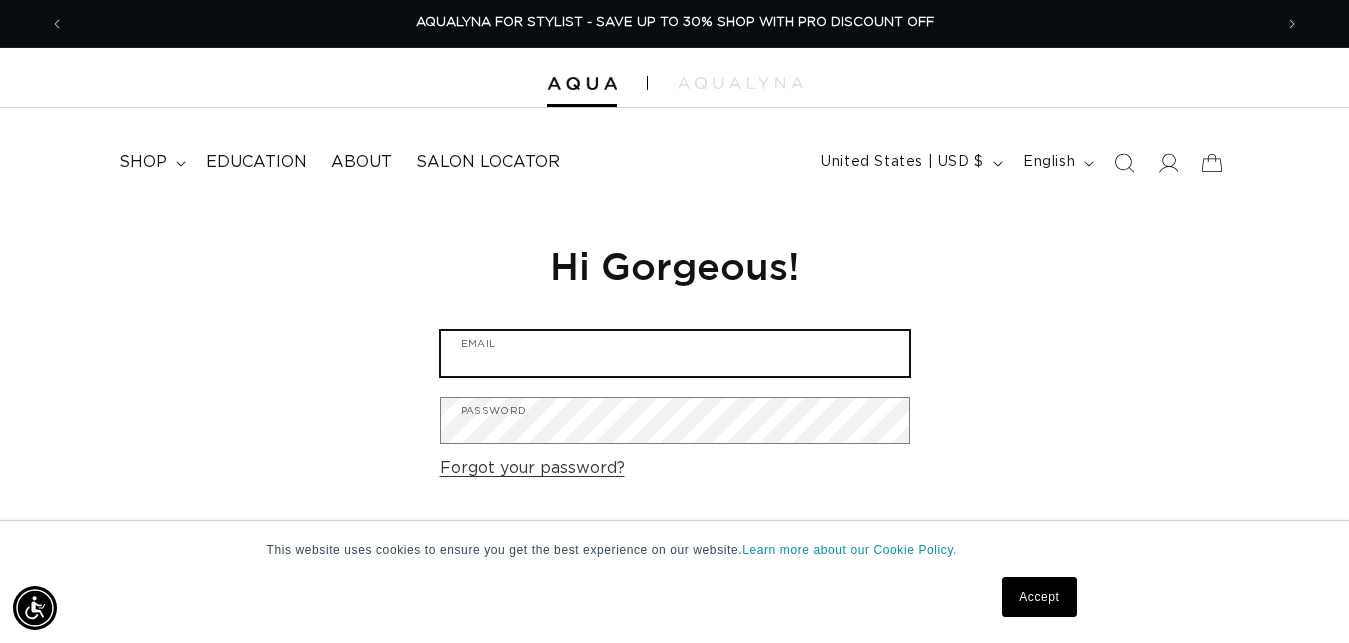 click on "Email" at bounding box center [675, 353] 